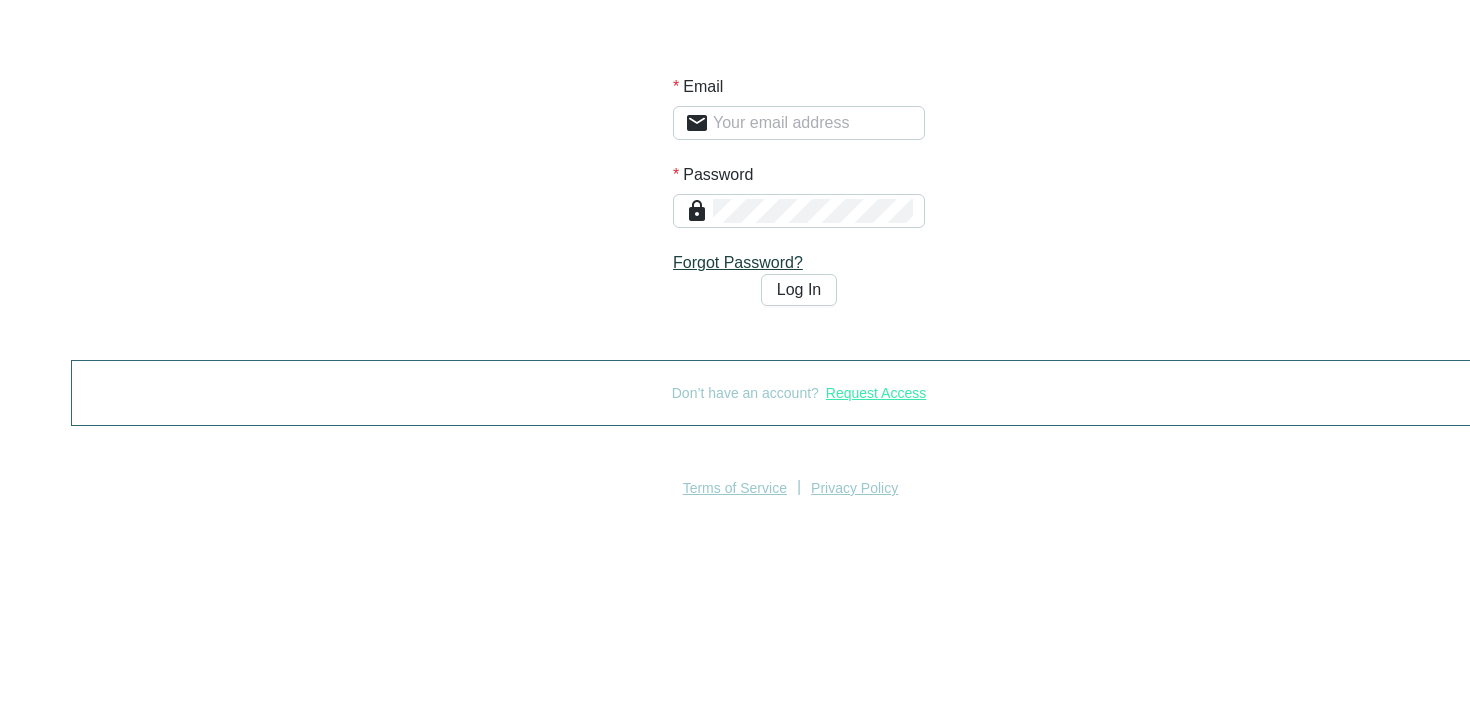 scroll, scrollTop: 0, scrollLeft: 0, axis: both 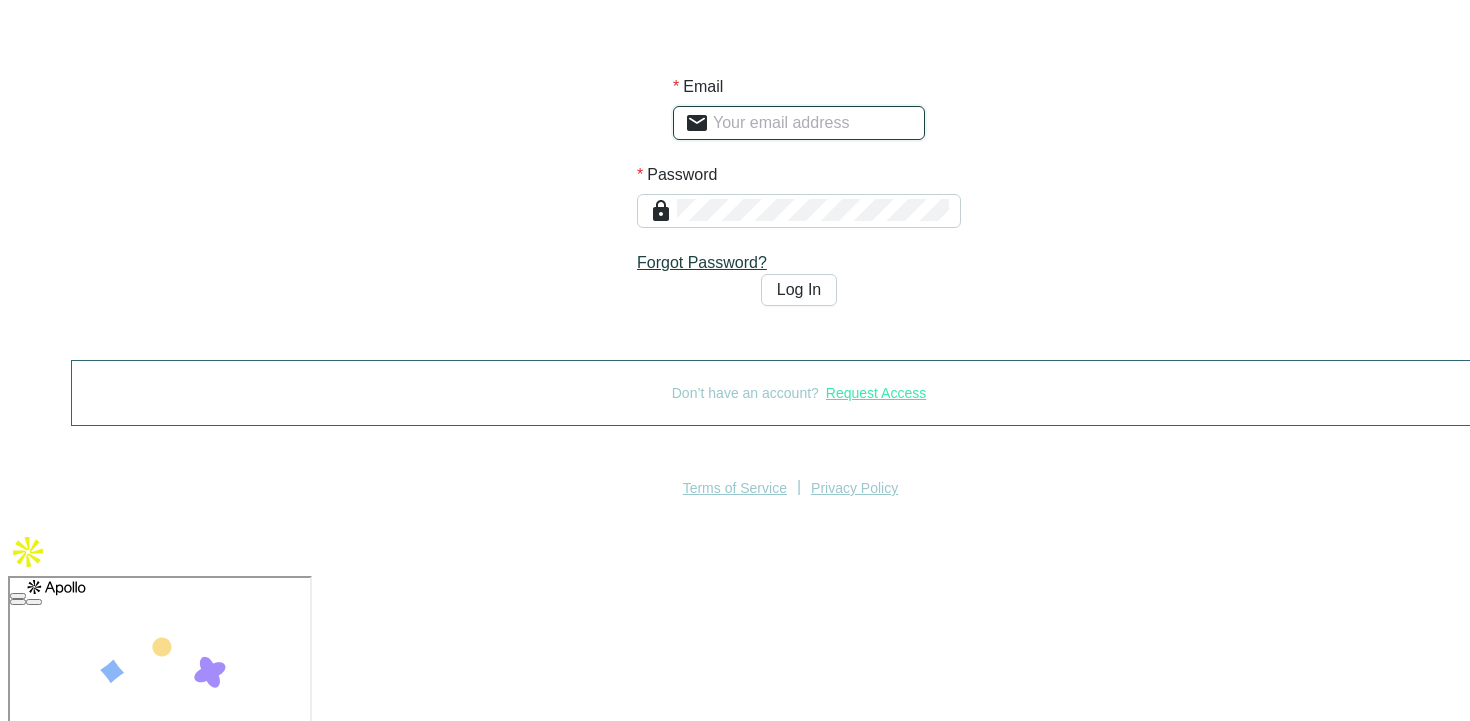 click on "Email" at bounding box center [813, 123] 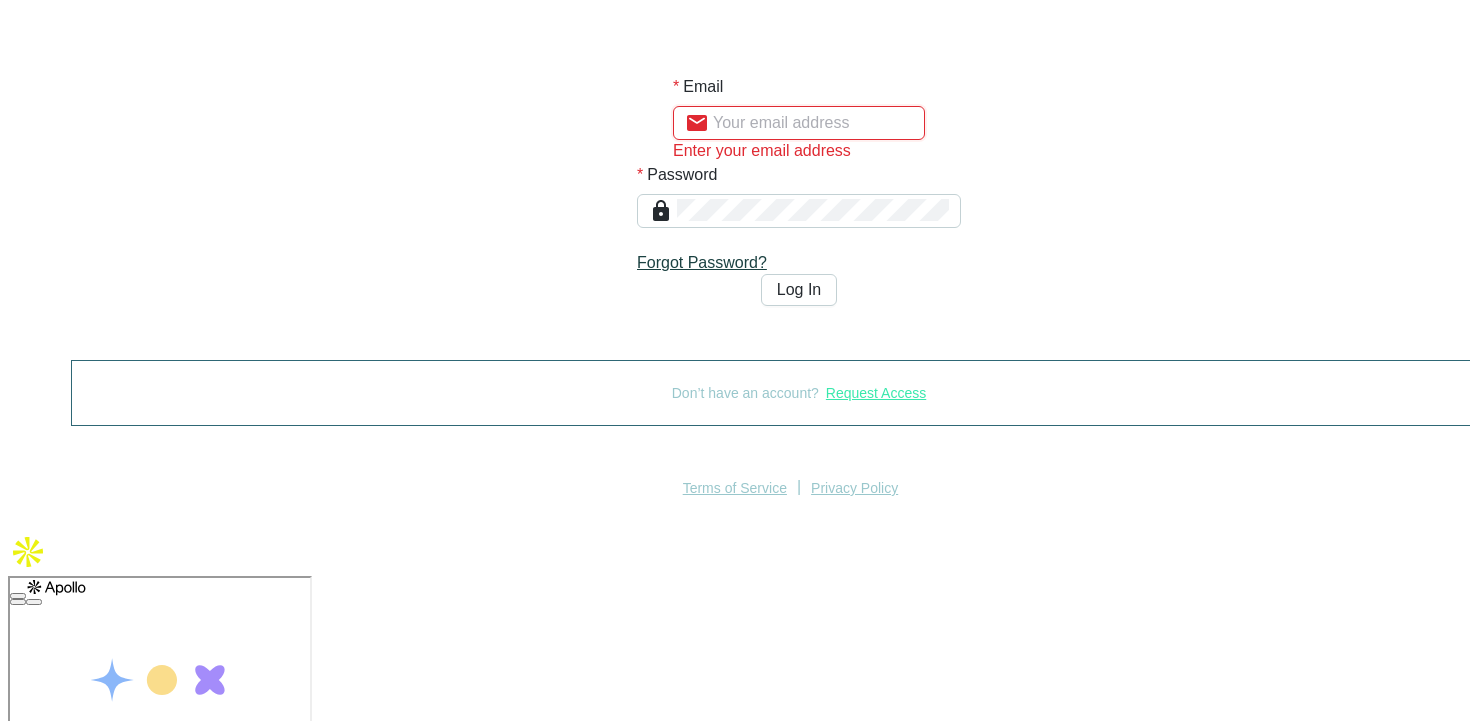 type on "[EMAIL]" 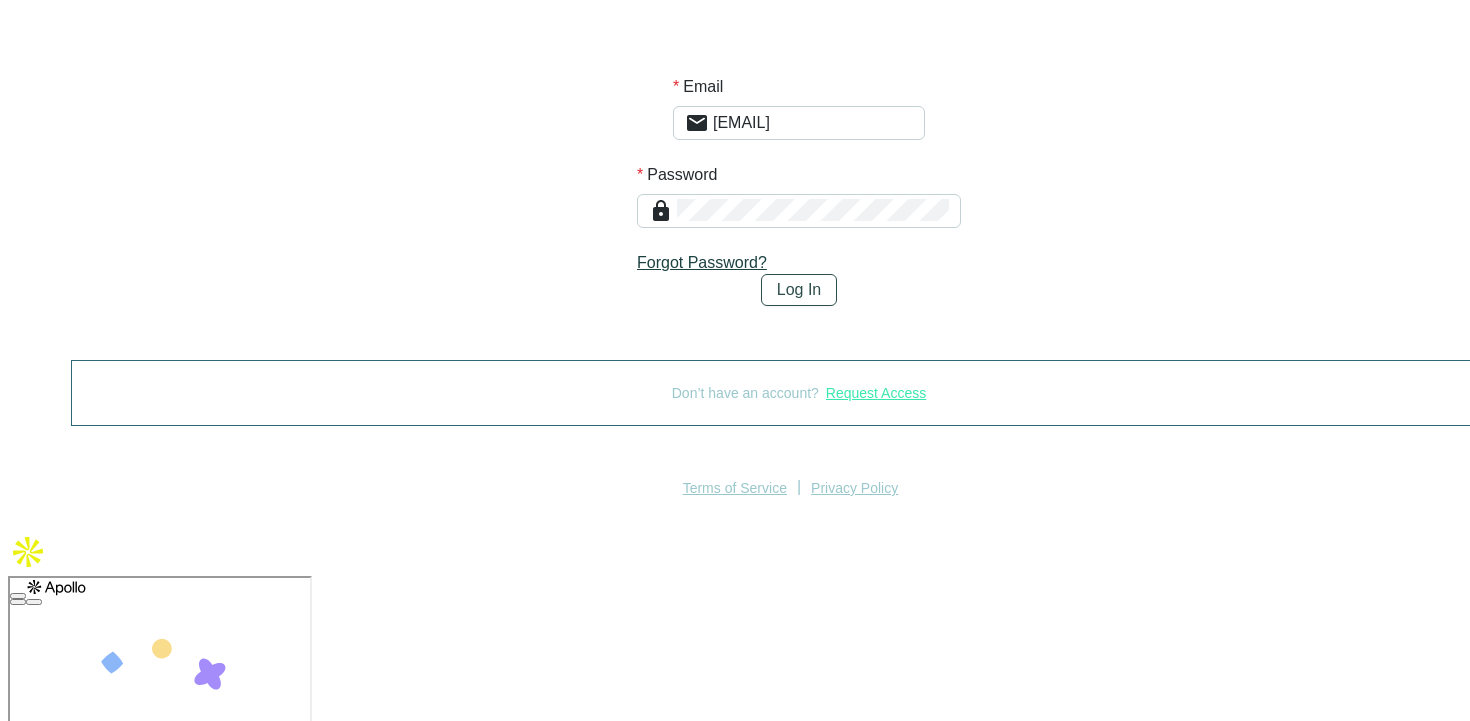 click on "Log In" at bounding box center (799, 290) 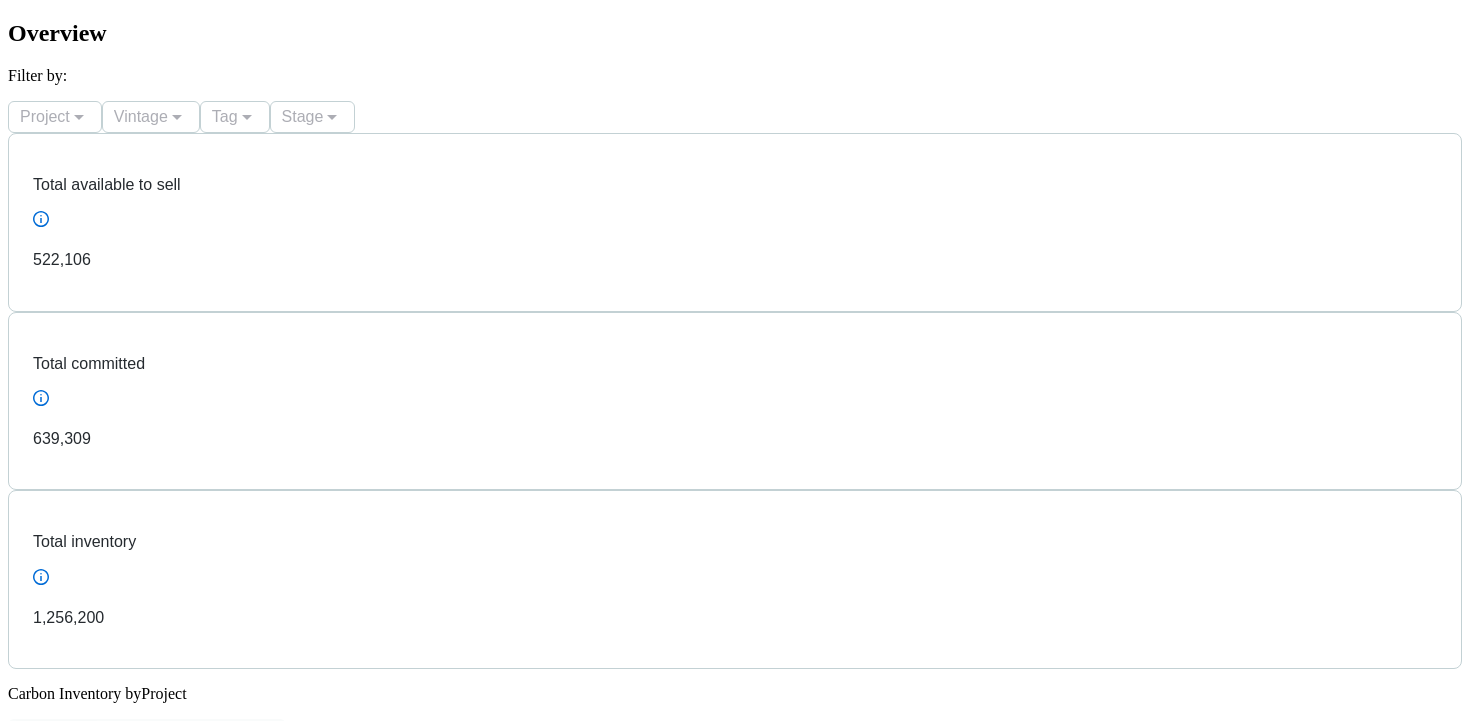 click on "Inventory" at bounding box center [63, 1567] 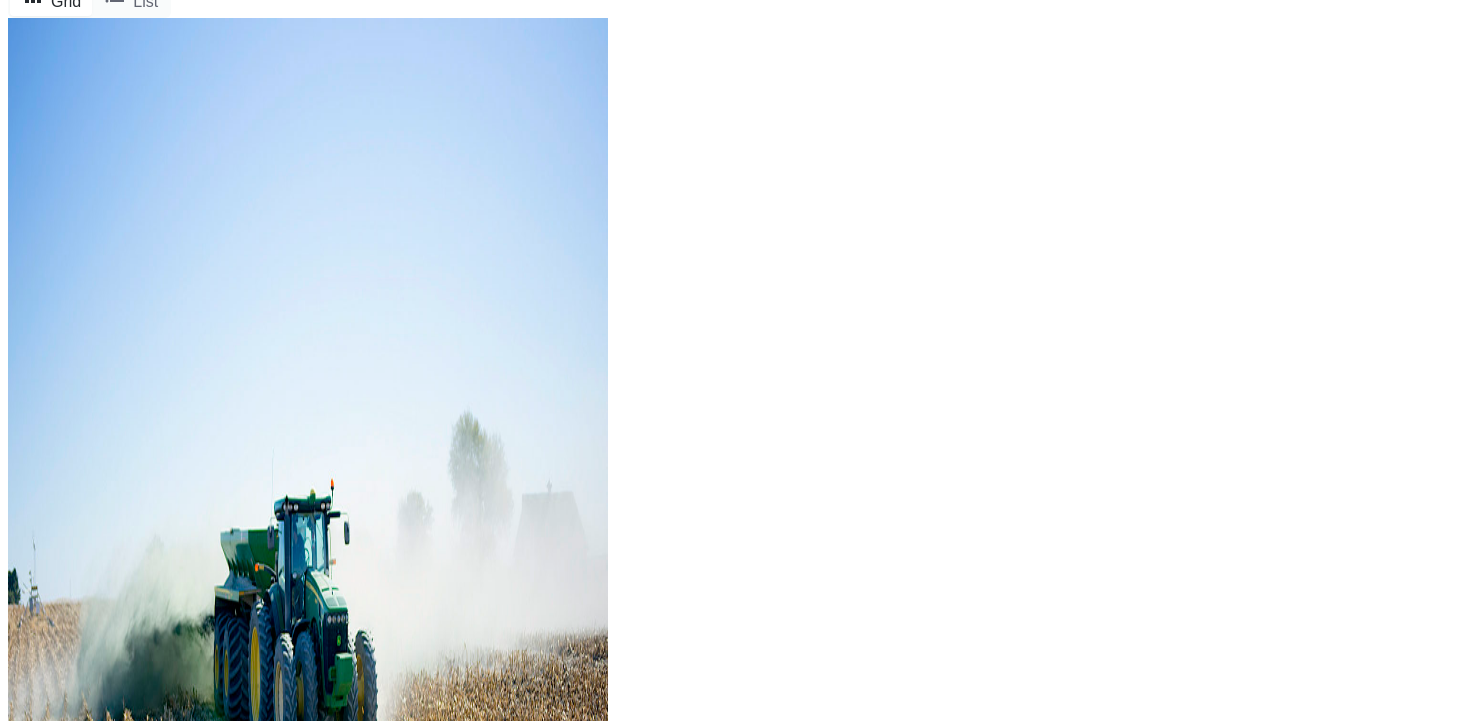 scroll, scrollTop: 0, scrollLeft: 0, axis: both 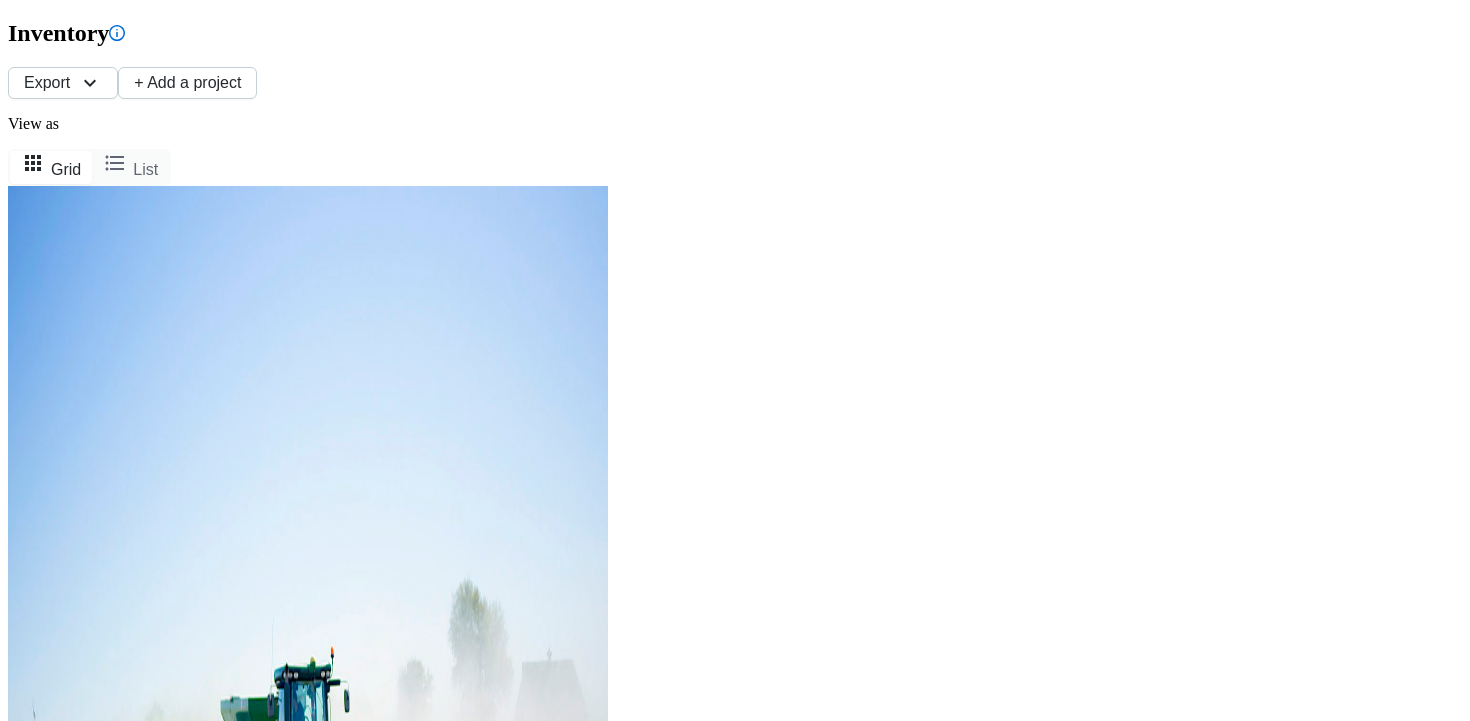 click on "Omnichannel" at bounding box center (51, 9723) 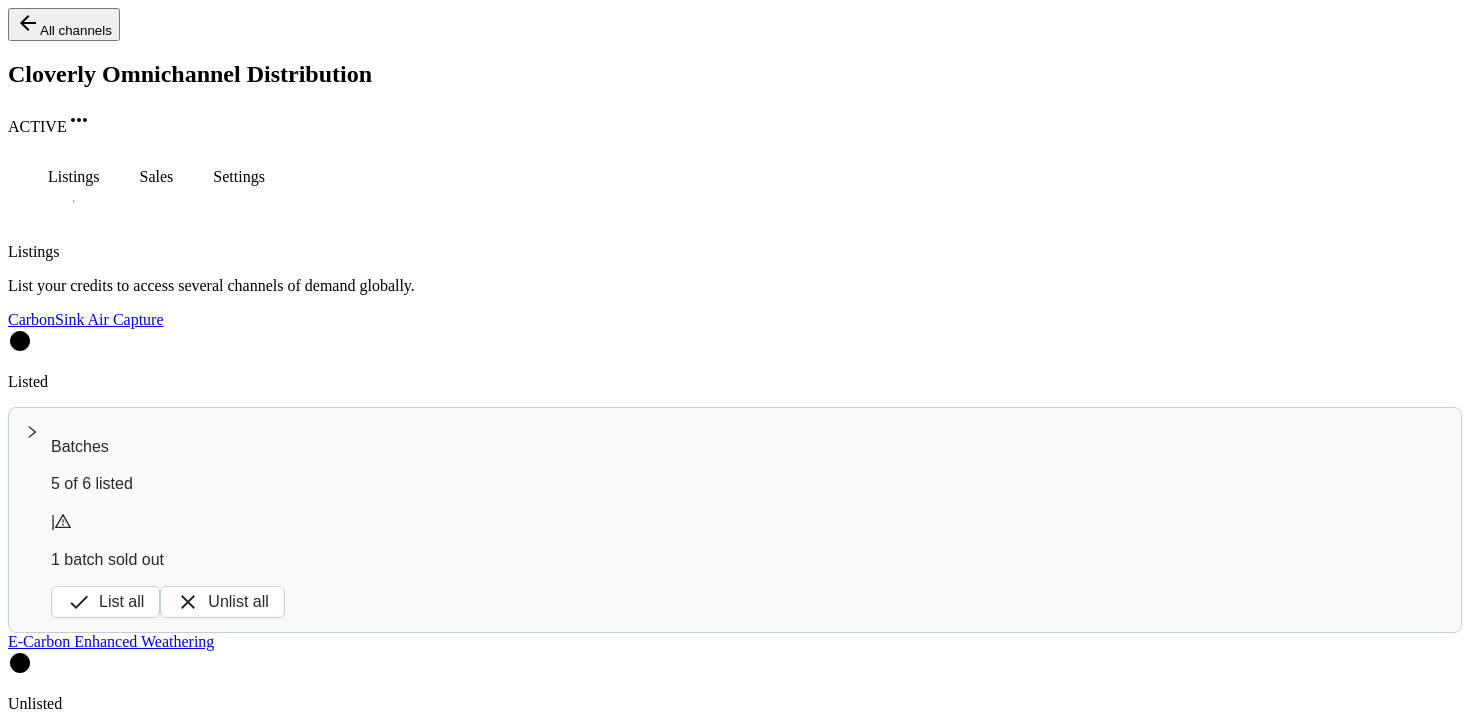 click on "Sales" at bounding box center [74, 177] 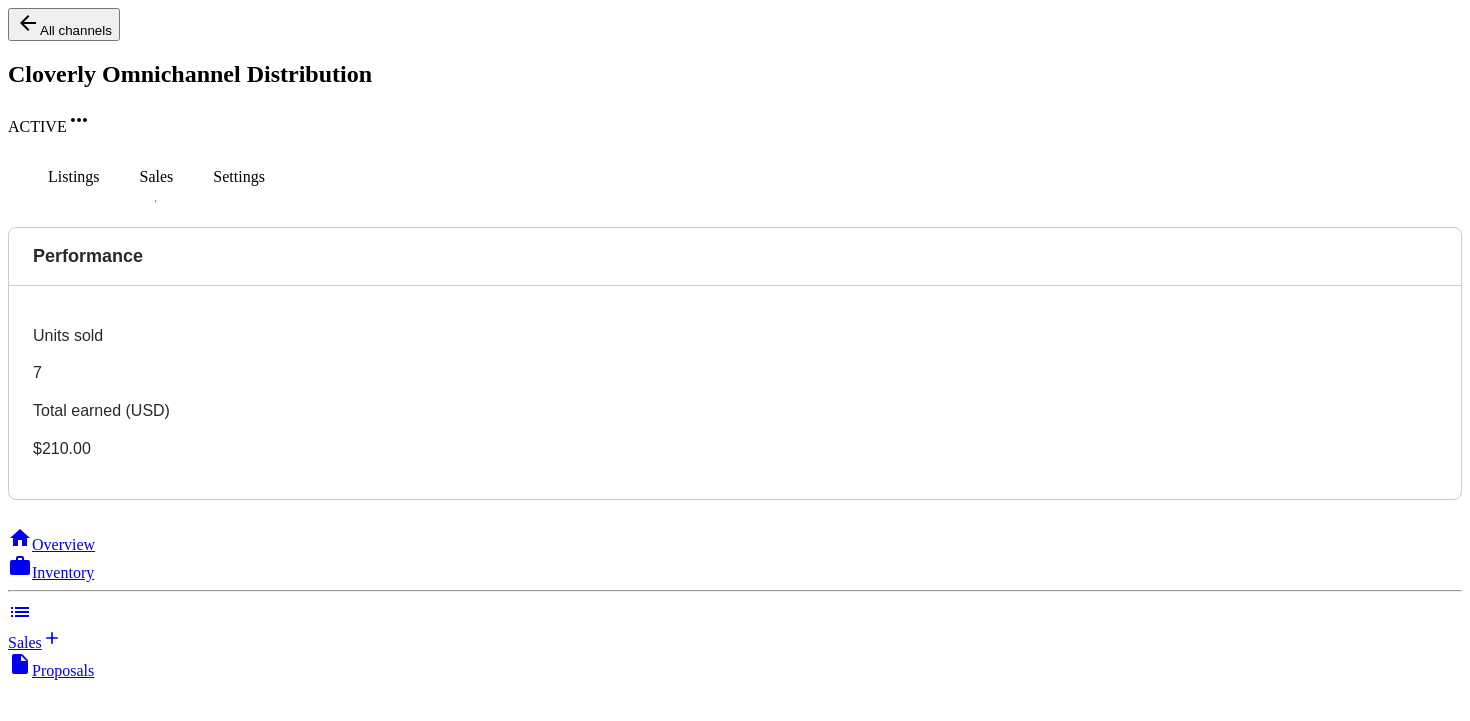 click on "All channels" at bounding box center (64, 24) 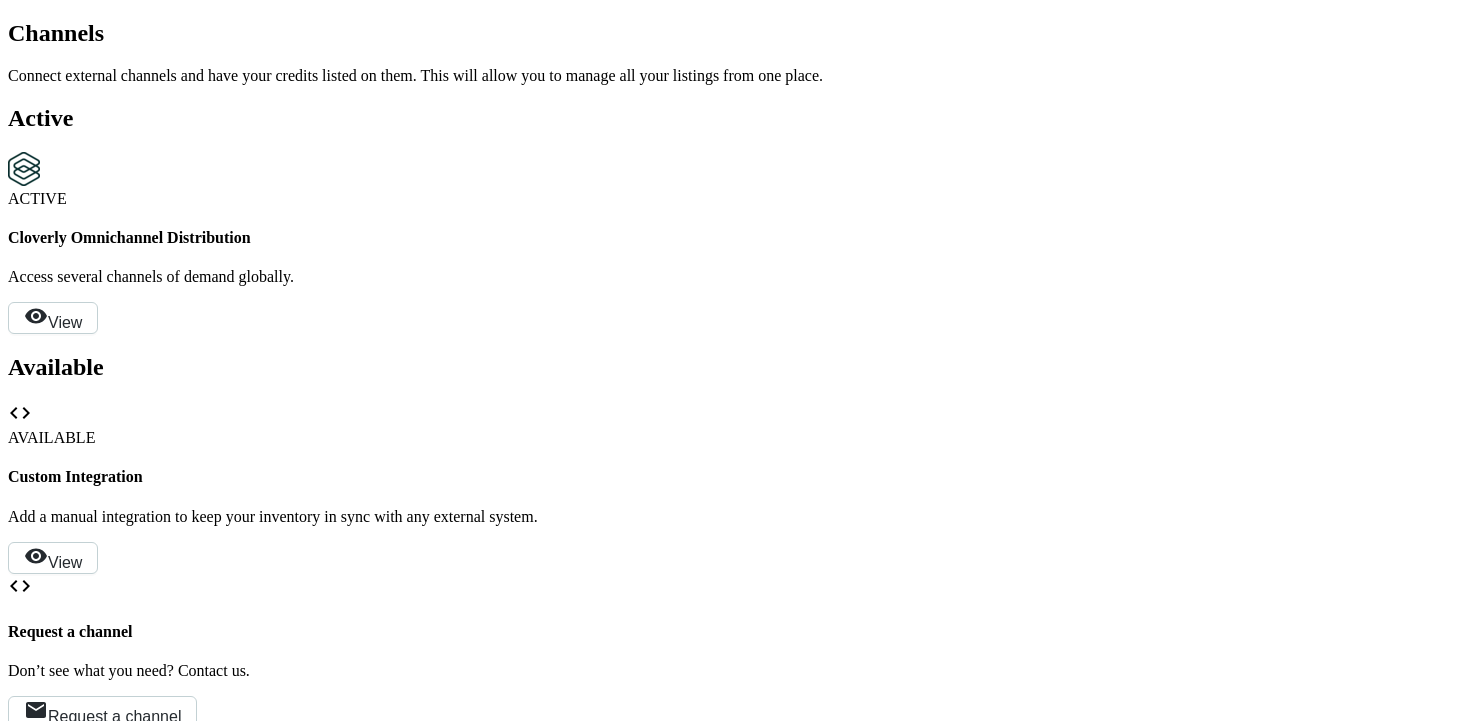 click on "Buyer Portal" at bounding box center (48, 2483) 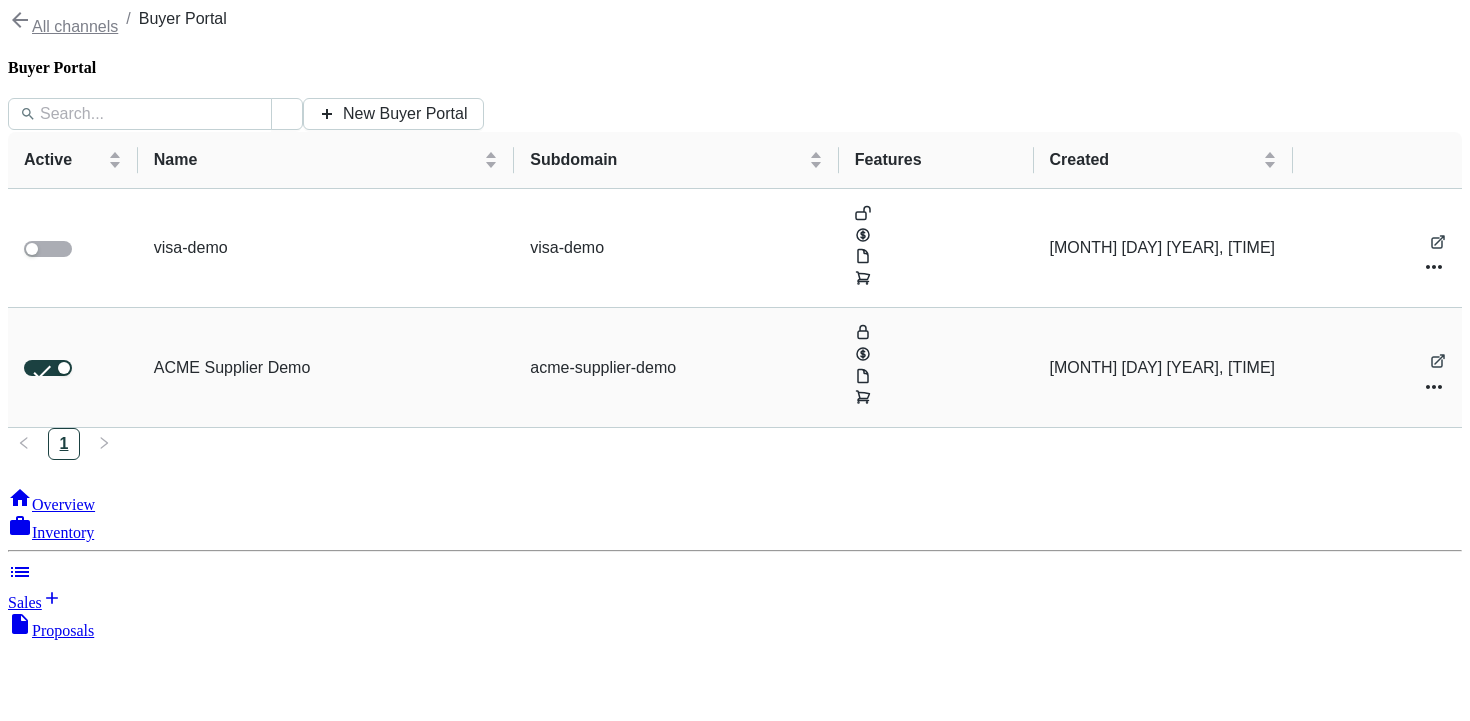 click on "ACME Supplier Demo" at bounding box center [326, 367] 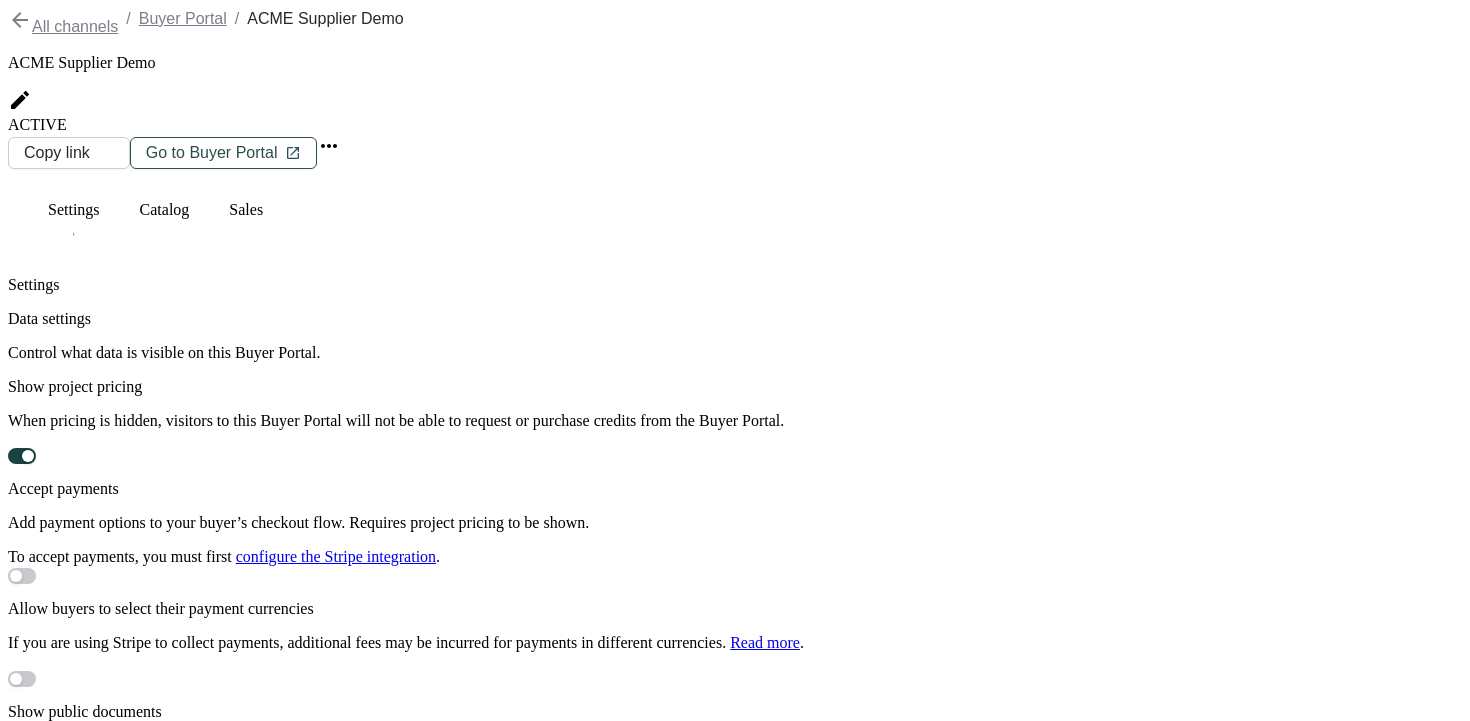 click on "Go to Buyer Portal" at bounding box center (212, 153) 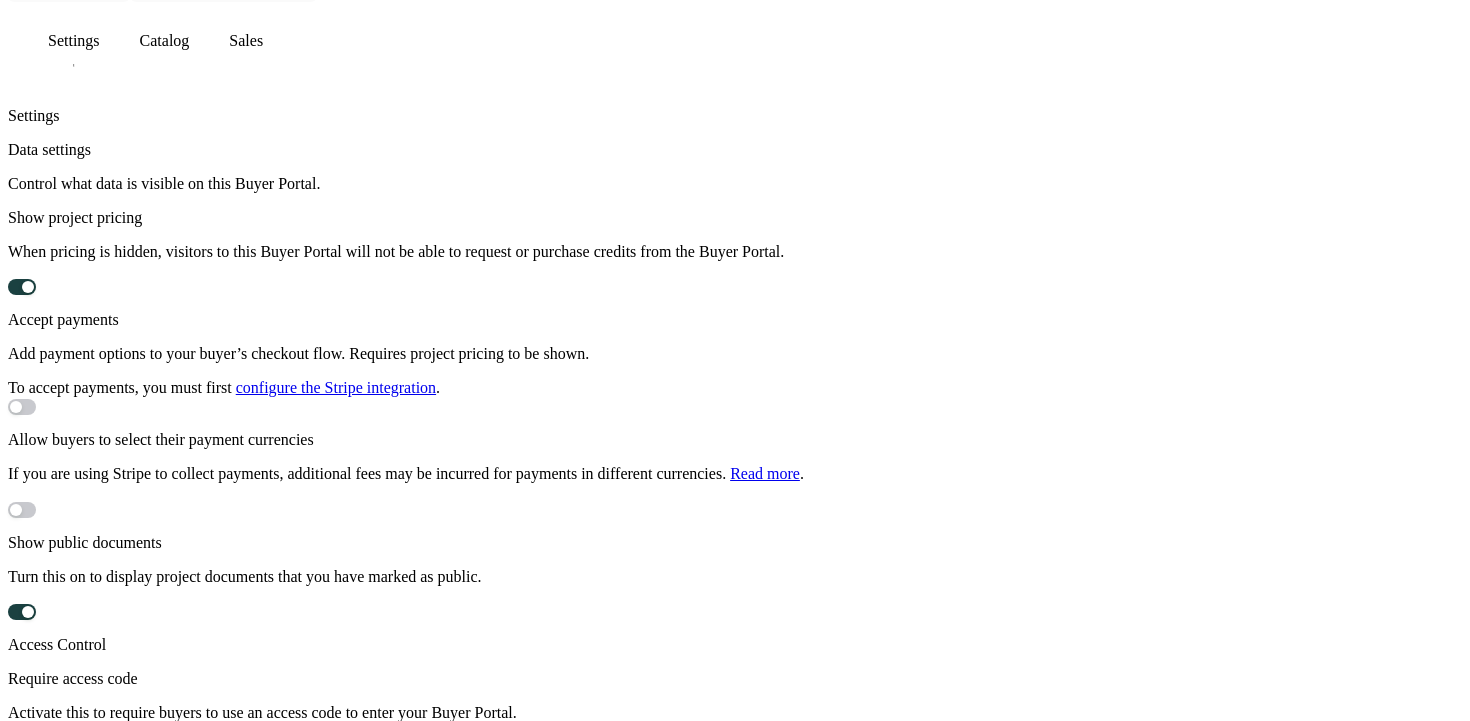 scroll, scrollTop: 82, scrollLeft: 0, axis: vertical 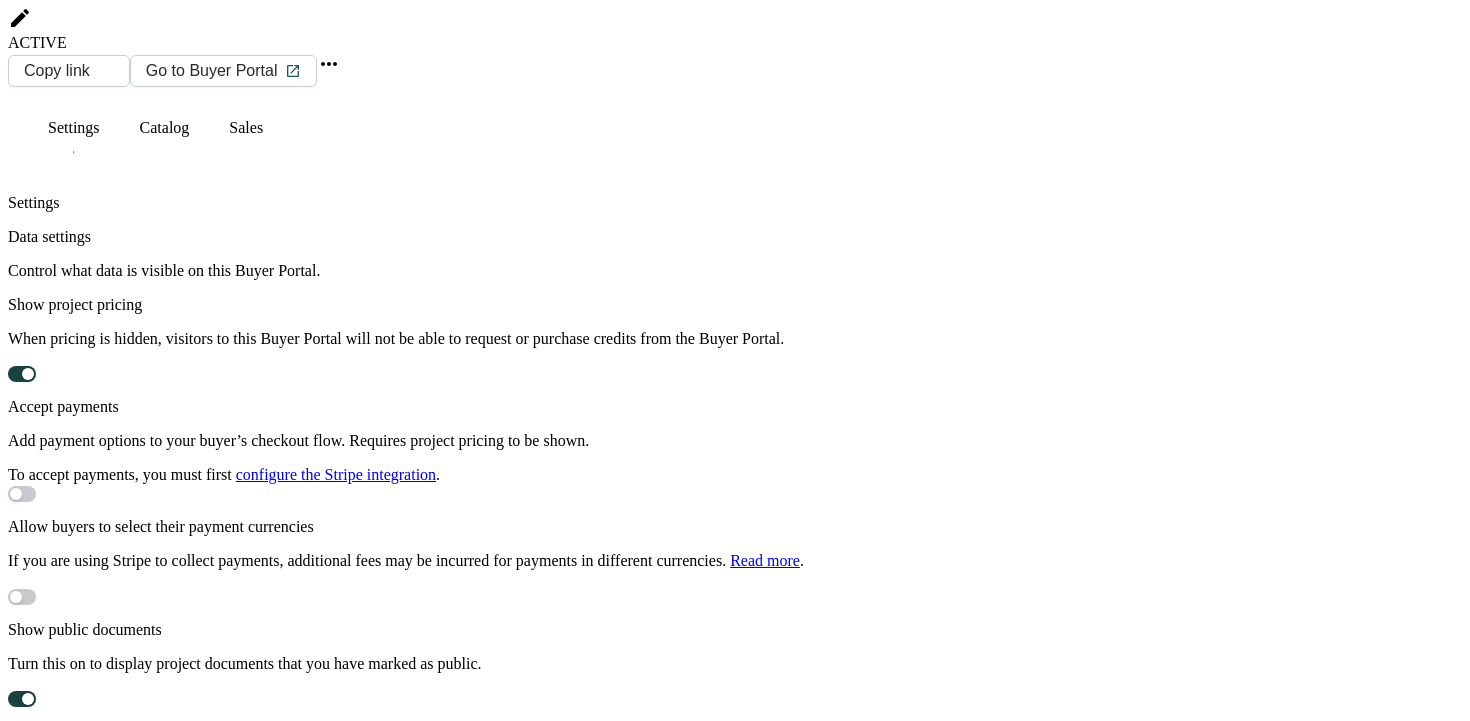 click on "Accept payments Add payment options to your buyer’s checkout flow. Requires project pricing to be shown. To accept payments, you must first   configure the Stripe integration ." at bounding box center [735, 450] 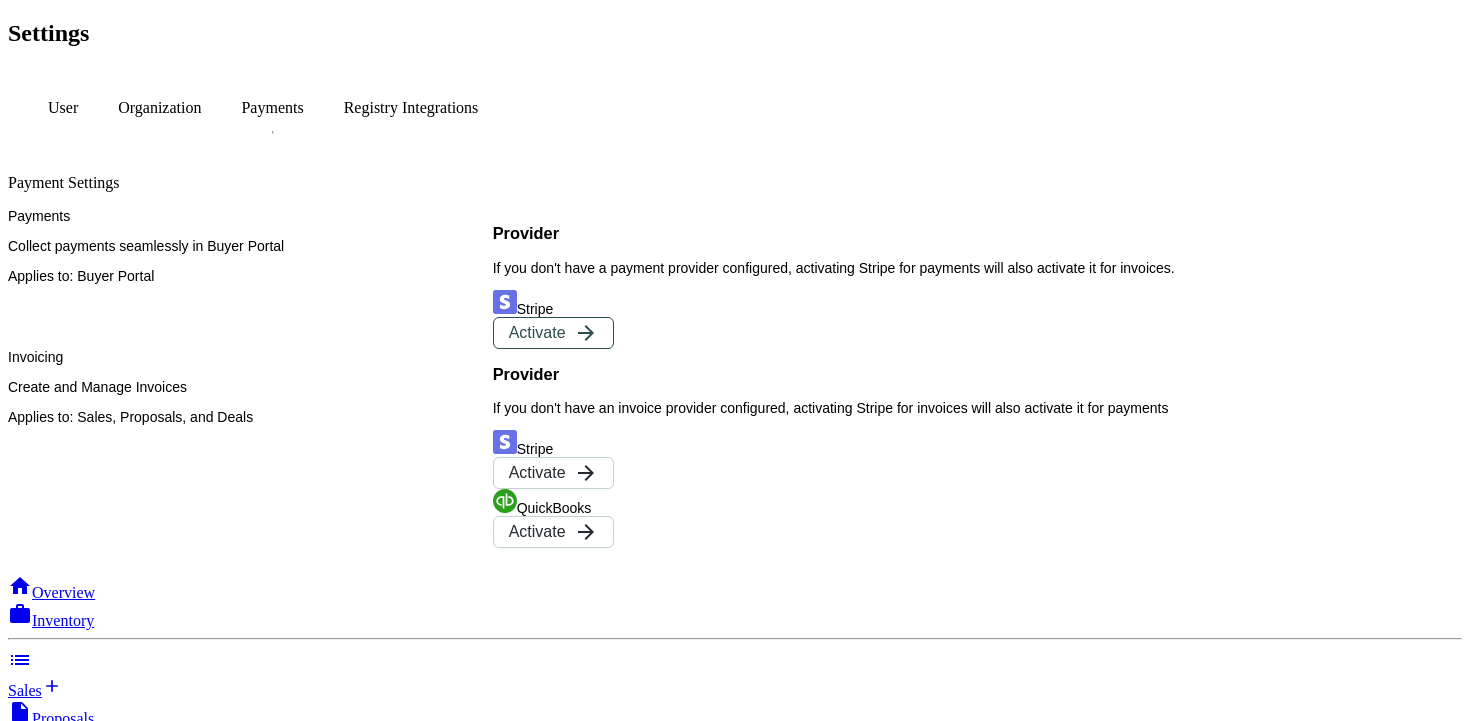 click on "Activate" at bounding box center [537, 333] 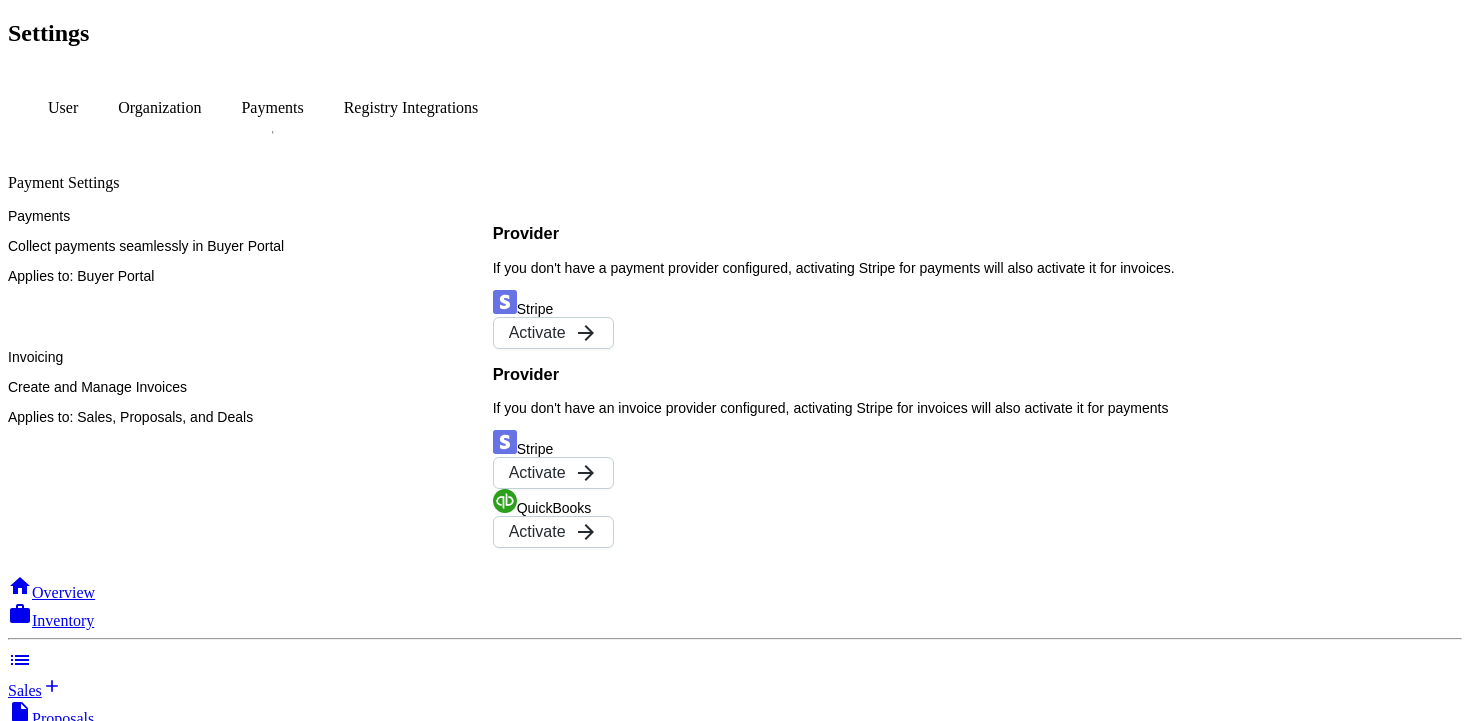 click on "Provider If you don't have a payment provider configured, activating Stripe for payments will also activate it for invoices. Stripe Activate" at bounding box center (977, 286) 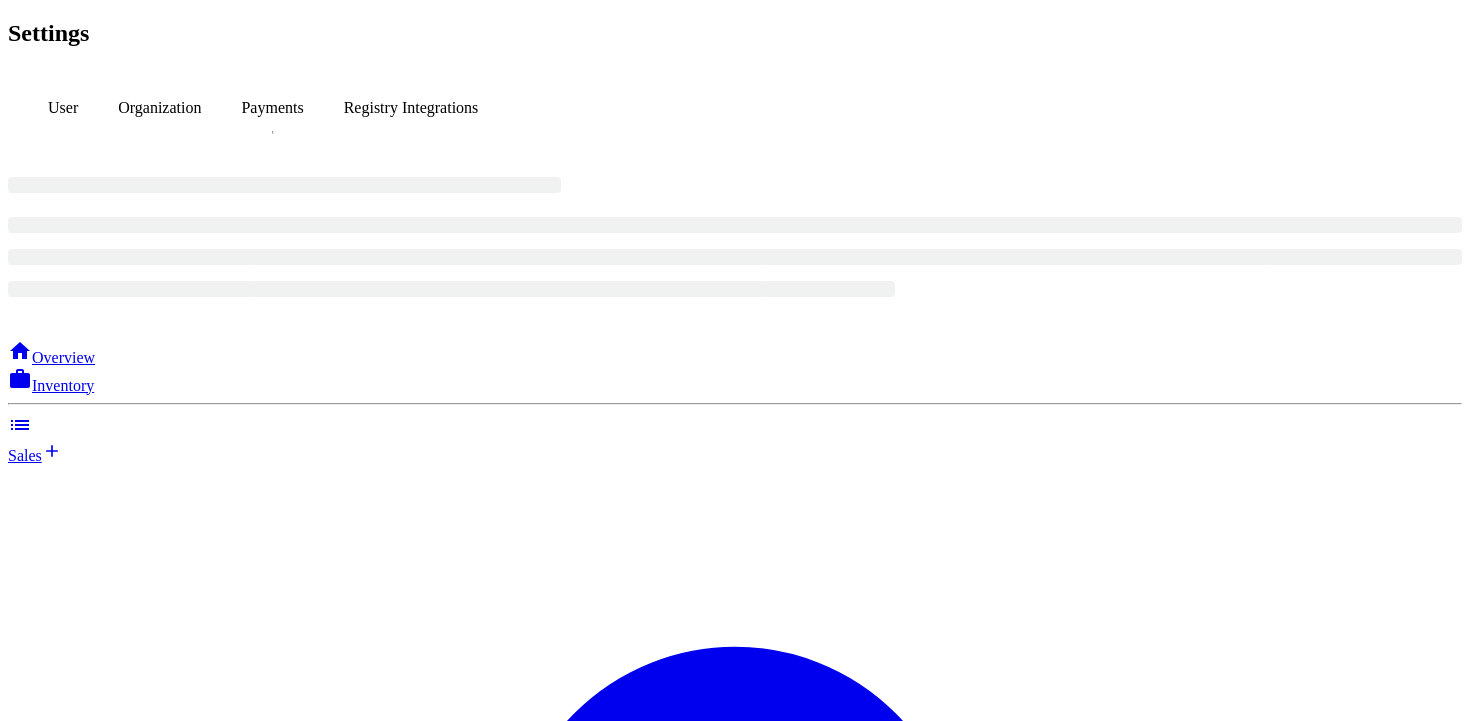 scroll, scrollTop: 0, scrollLeft: 0, axis: both 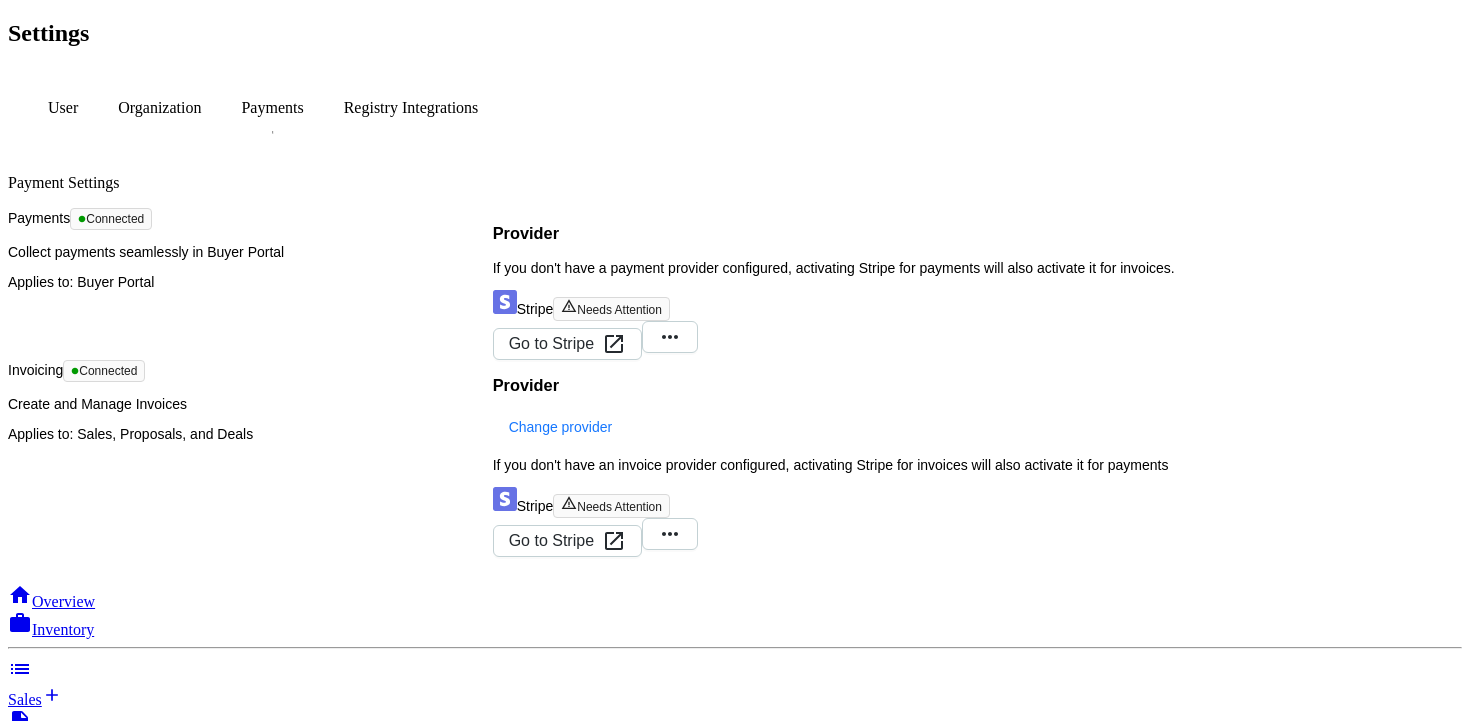 click on "Organization" at bounding box center [63, 108] 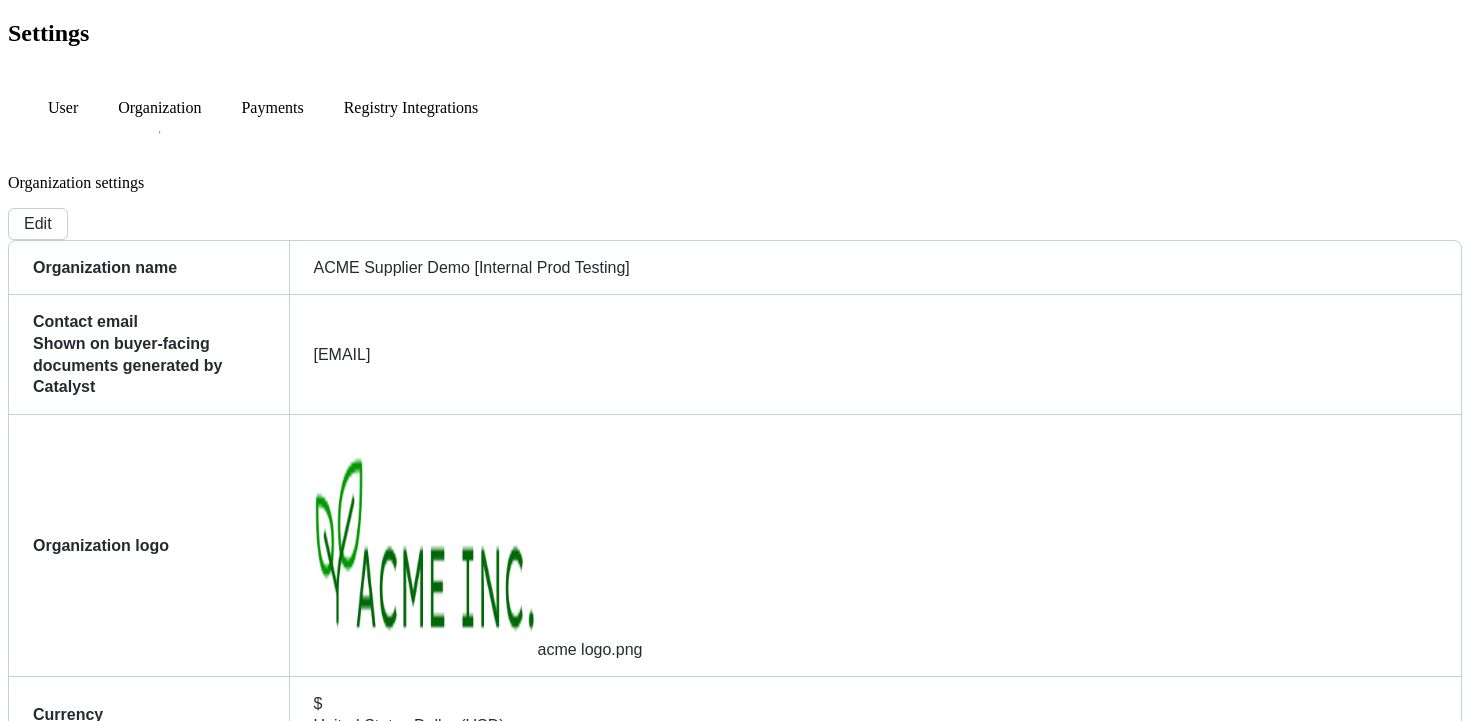 click on "User" at bounding box center (63, 108) 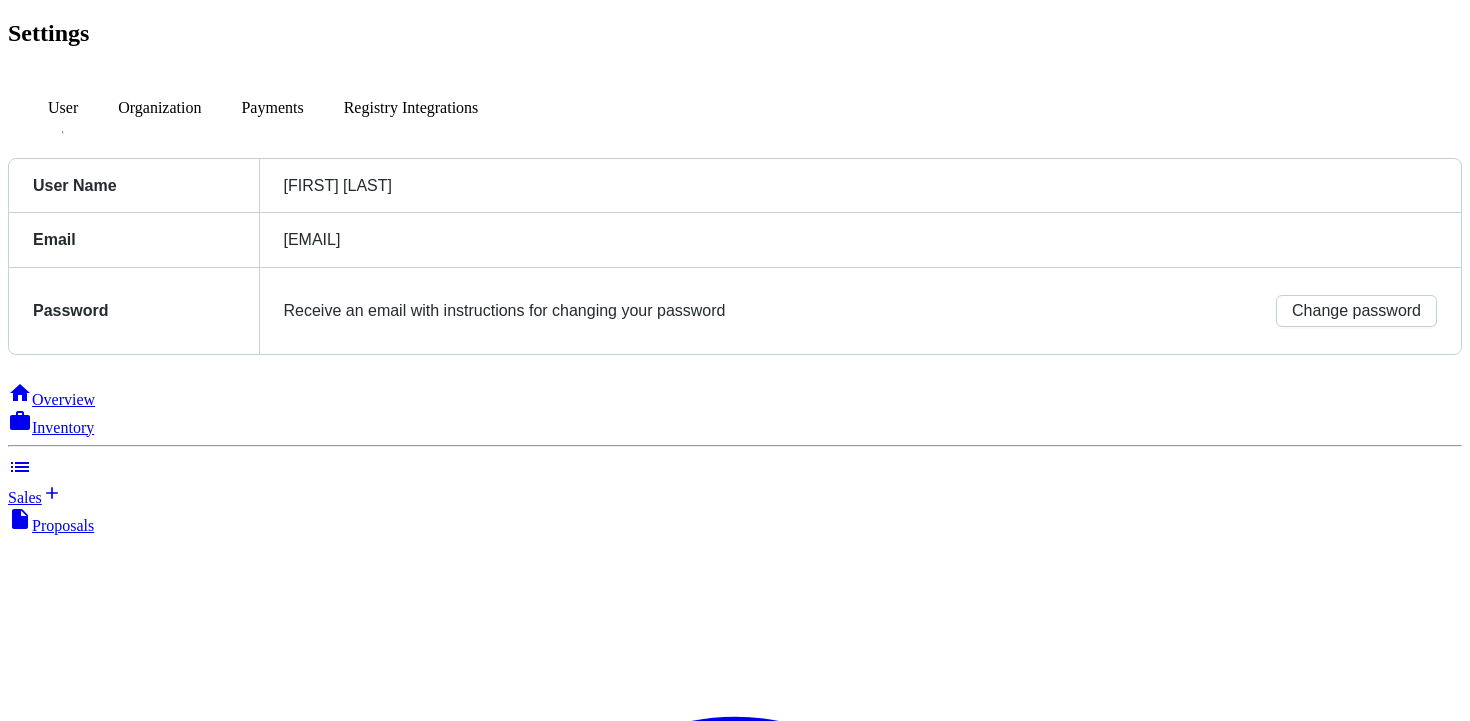 click on "Sales" at bounding box center (25, 497) 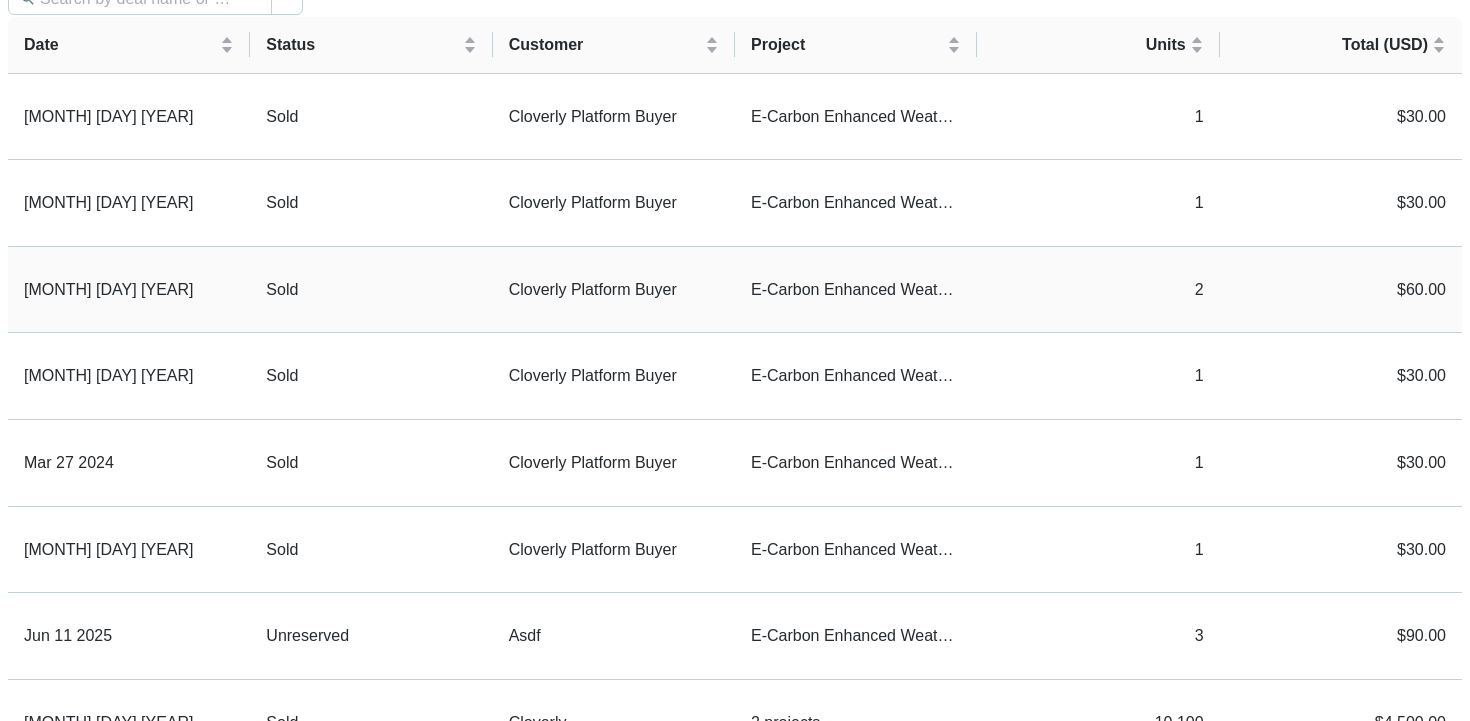 scroll, scrollTop: 141, scrollLeft: 0, axis: vertical 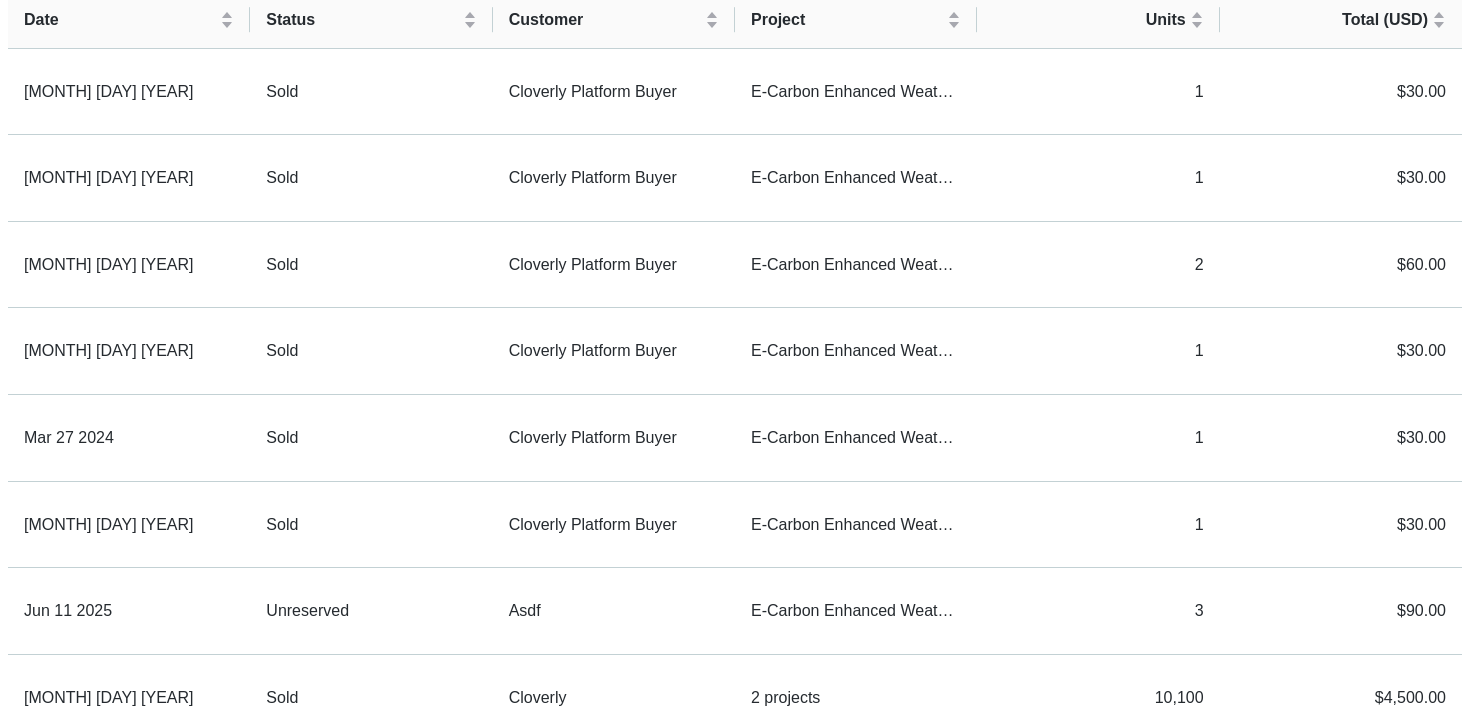click on "Proposals" at bounding box center [51, 1117] 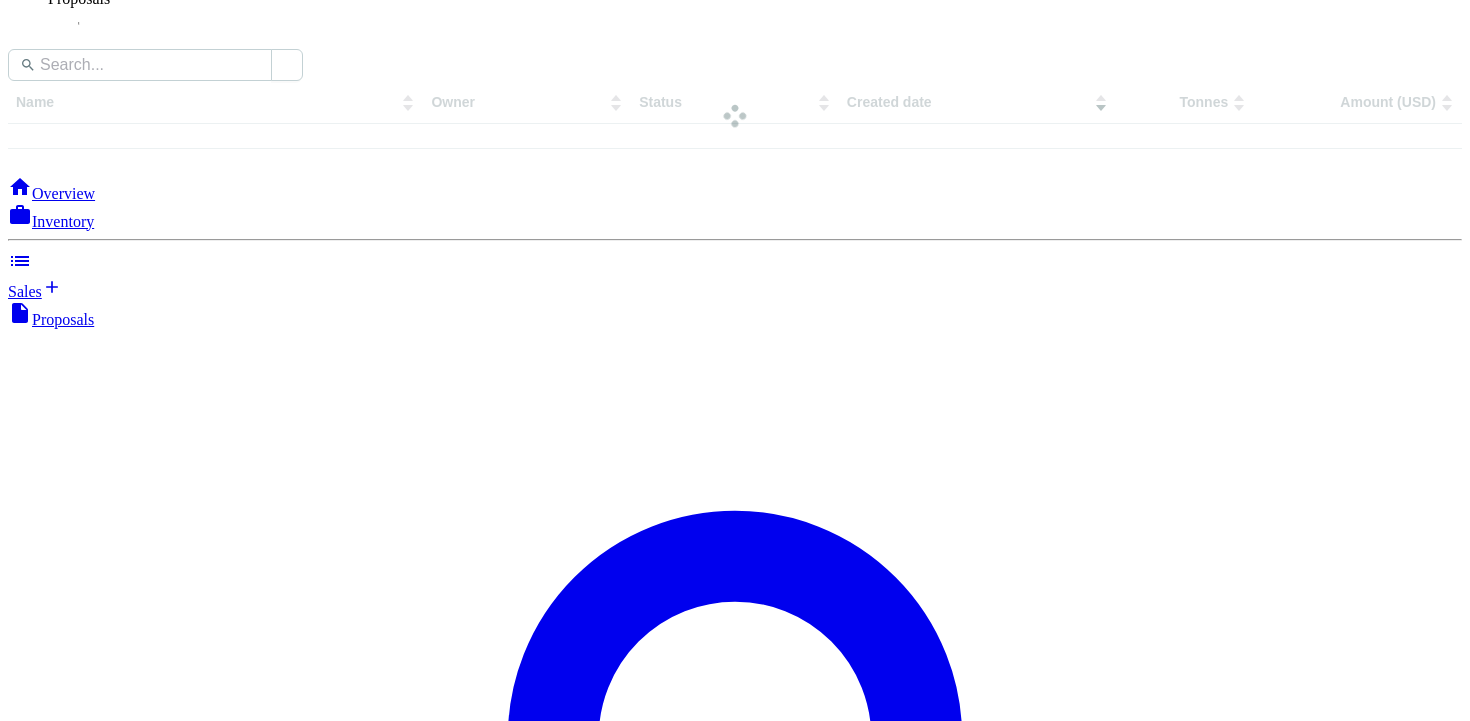scroll, scrollTop: 0, scrollLeft: 0, axis: both 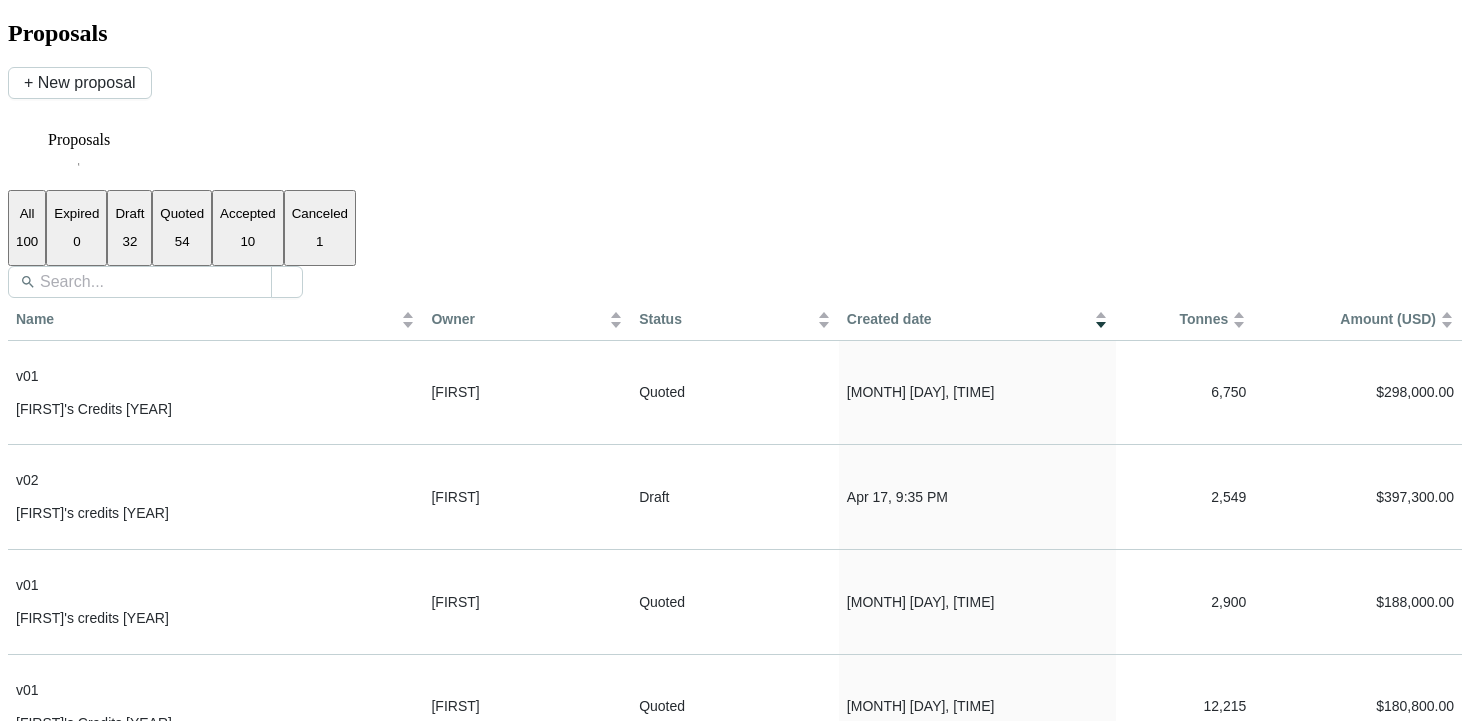 click on "Customers" at bounding box center (42, 3098) 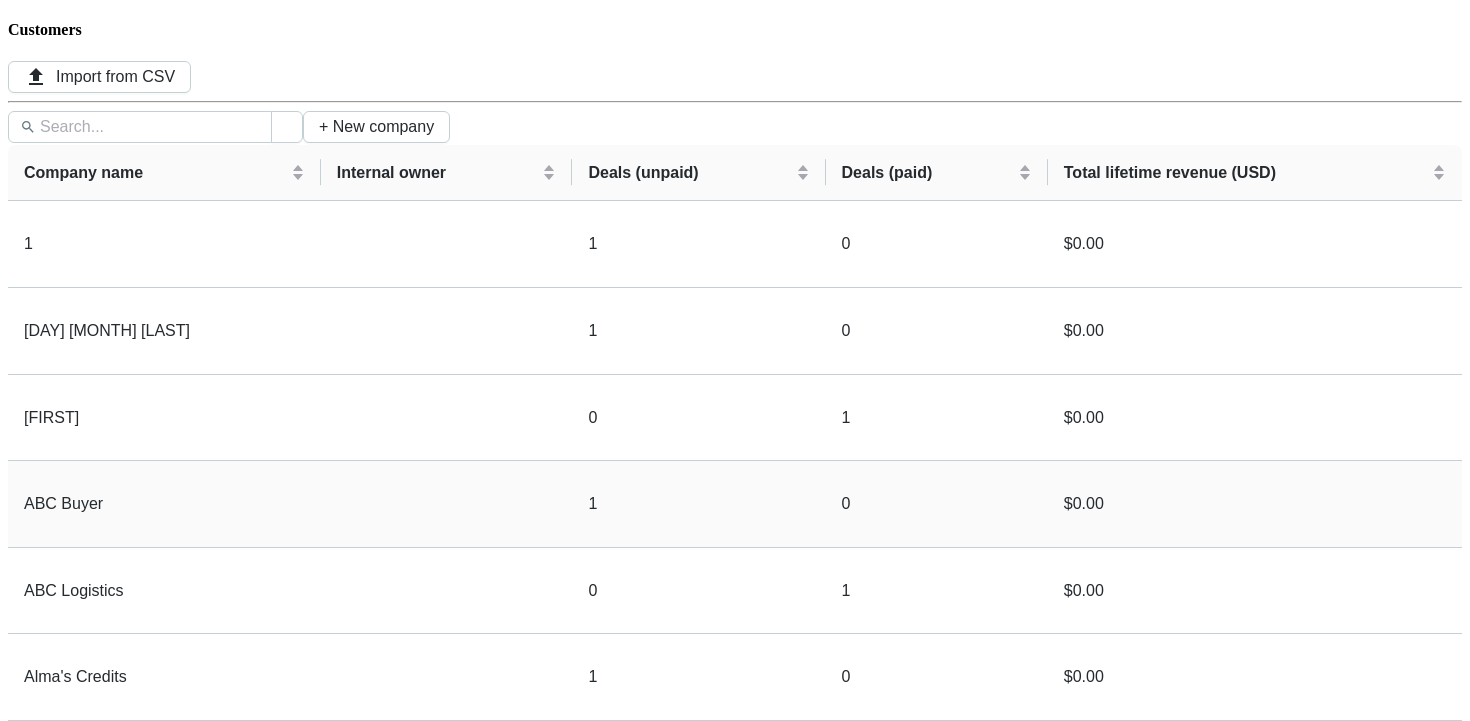 scroll, scrollTop: 94, scrollLeft: 0, axis: vertical 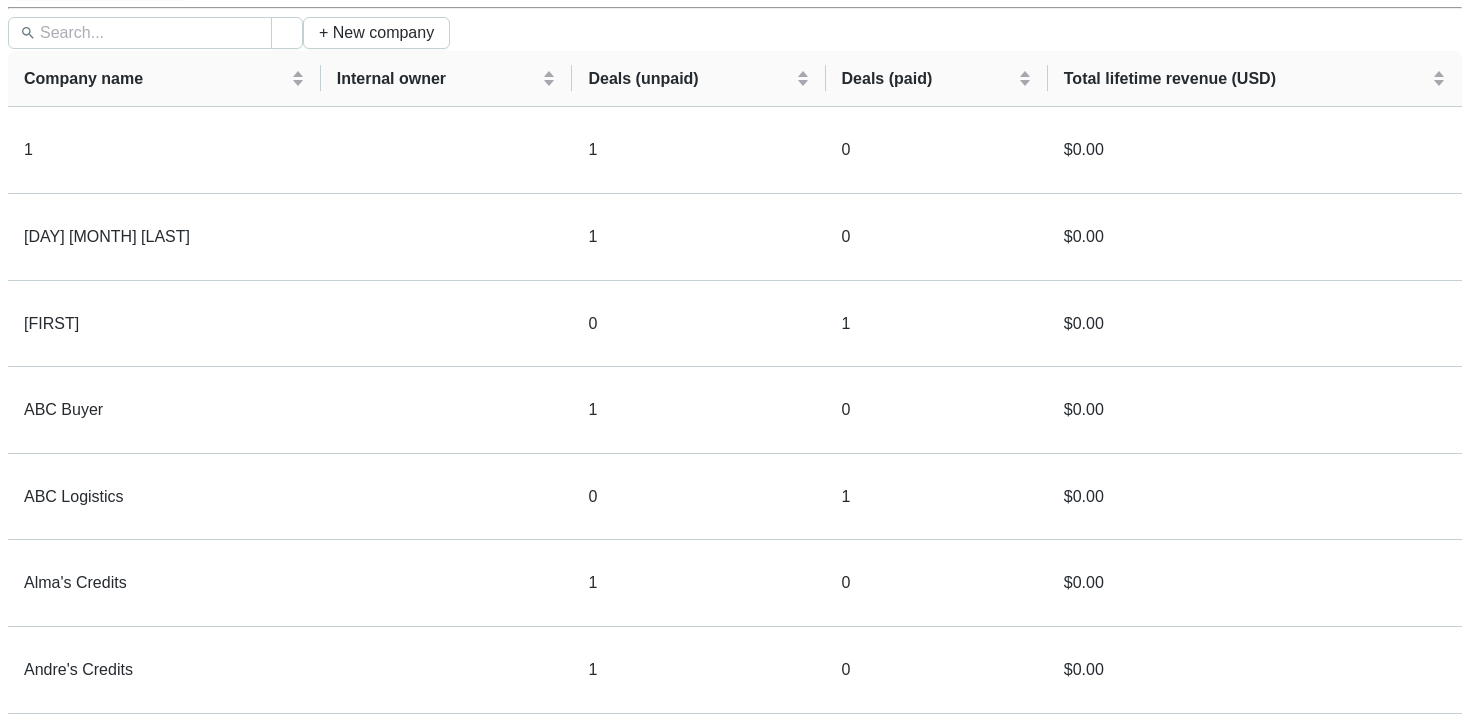 click on "3" at bounding box center (144, 989) 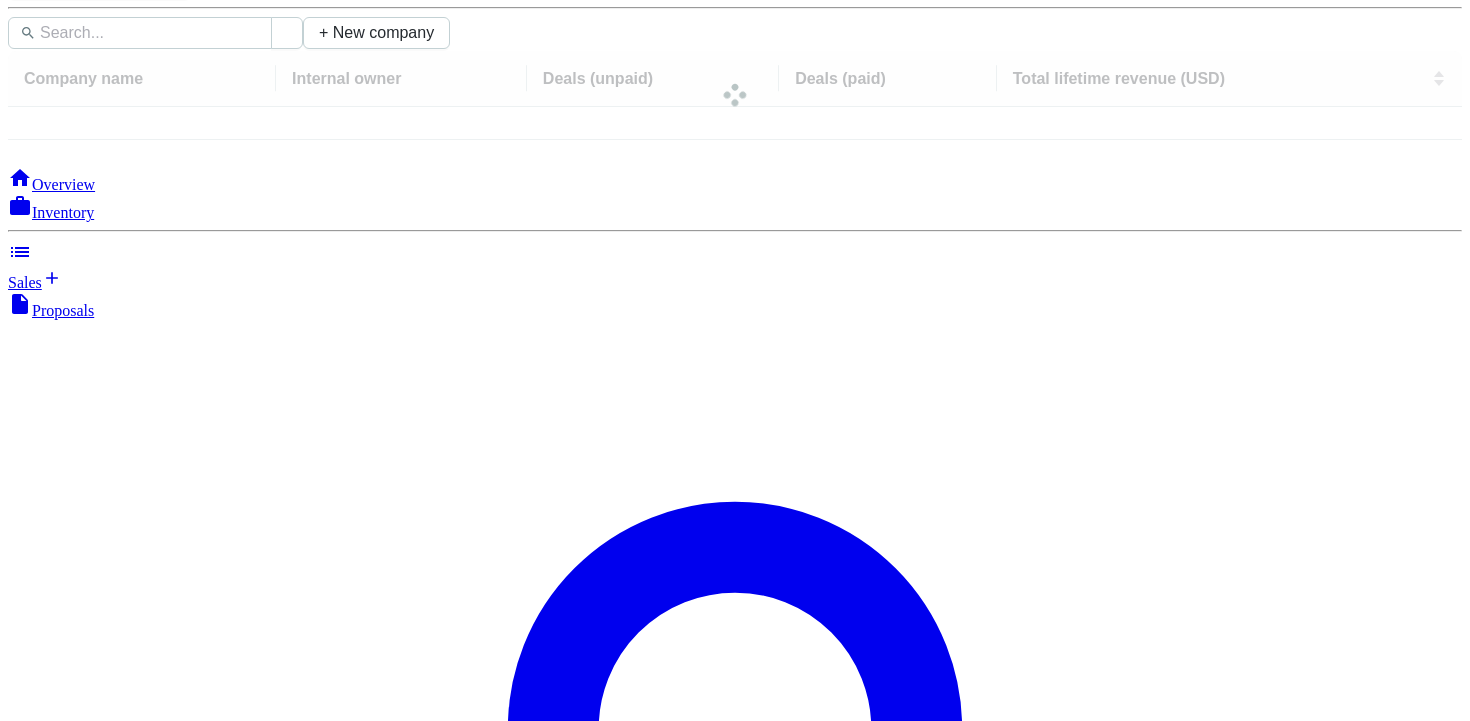 scroll, scrollTop: 0, scrollLeft: 0, axis: both 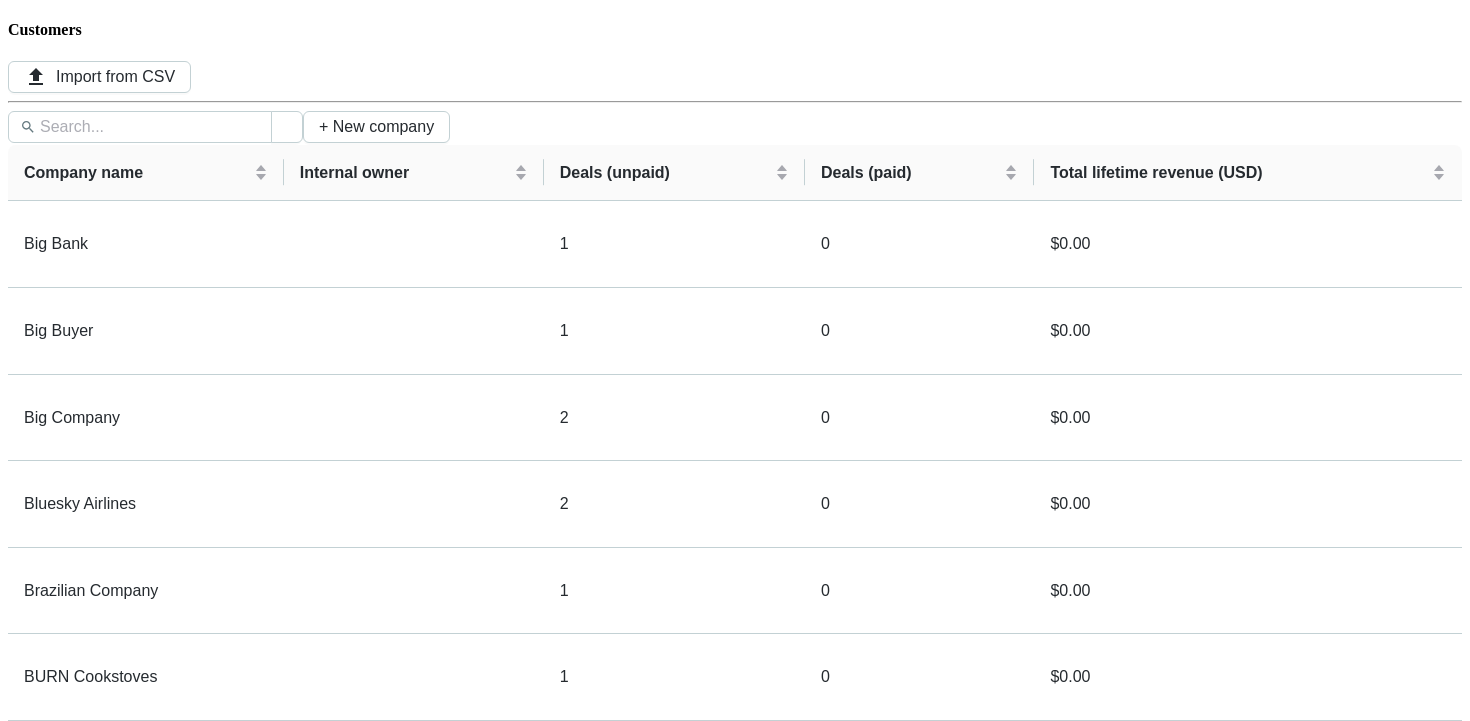 click on "Proposals" at bounding box center [51, 1269] 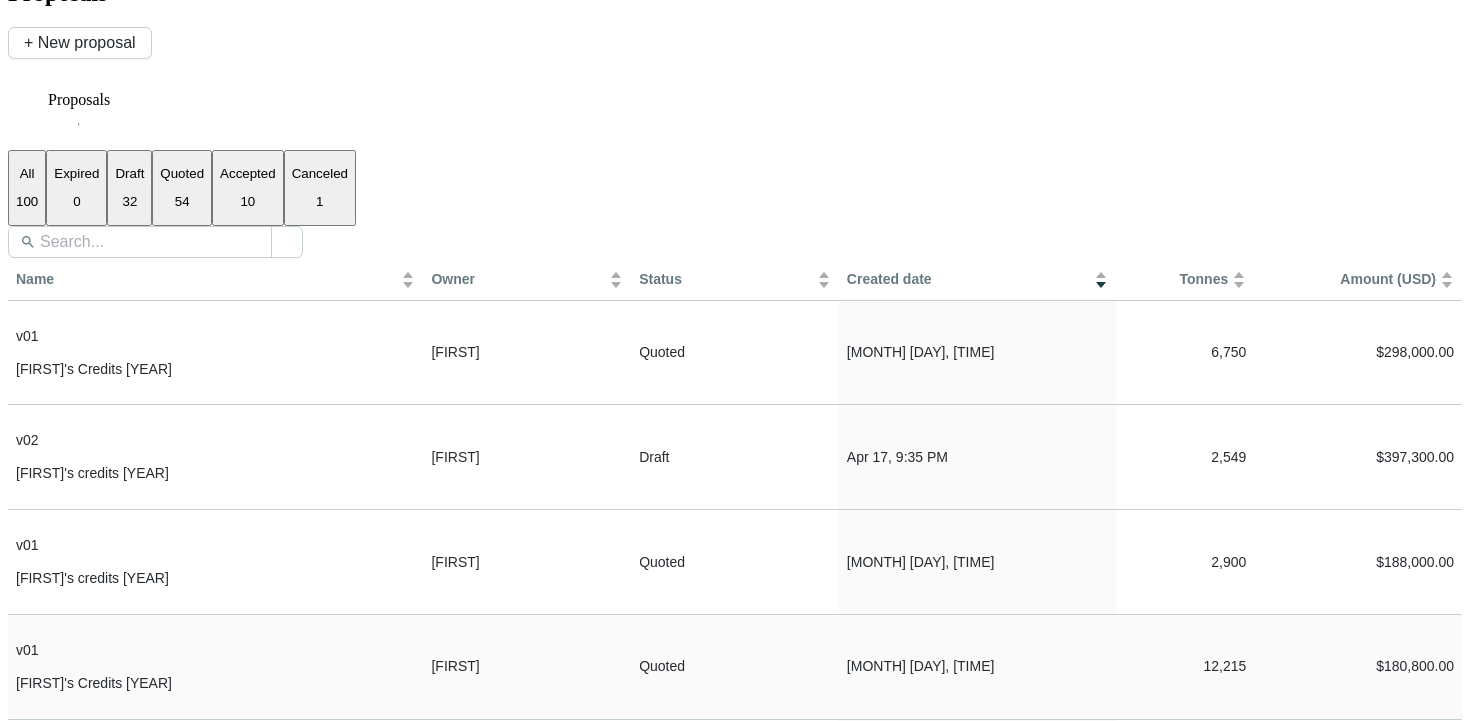 scroll, scrollTop: 0, scrollLeft: 0, axis: both 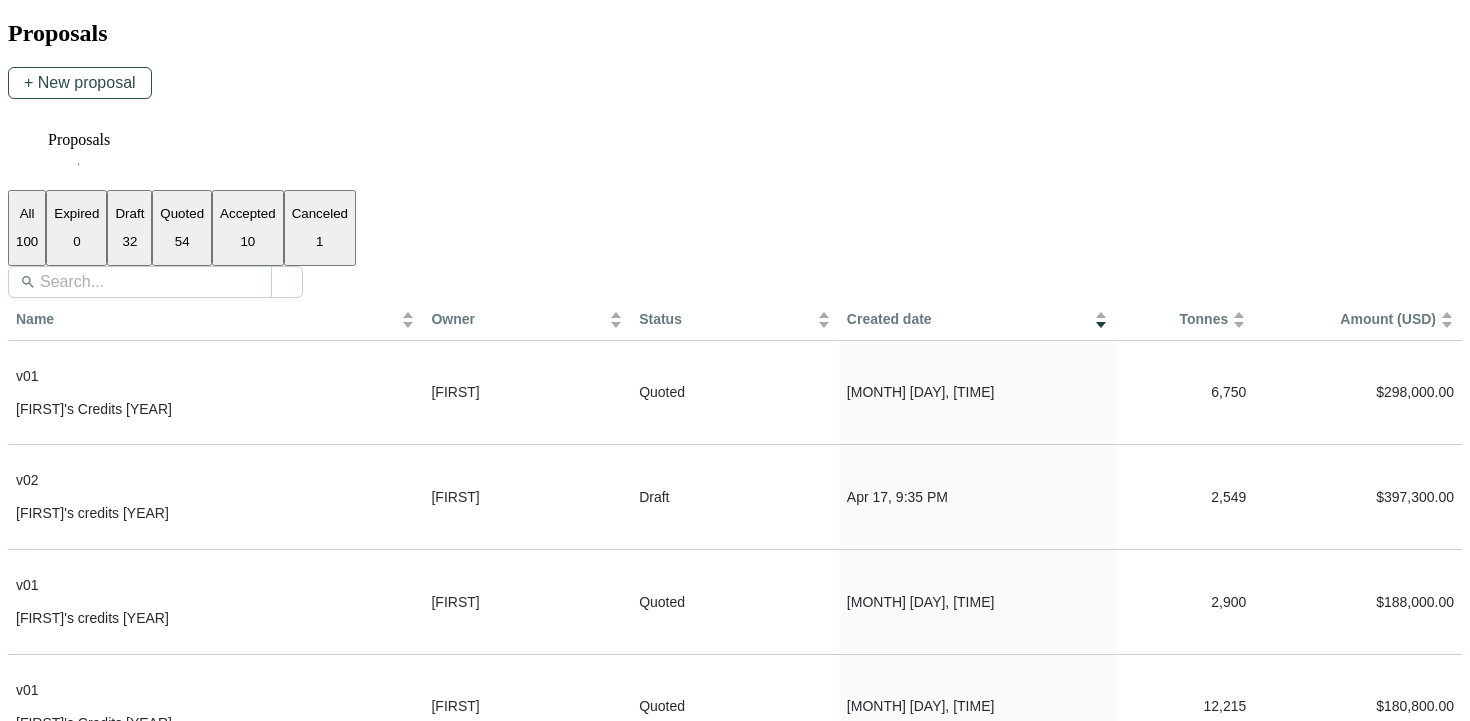 click on "+ New proposal" at bounding box center (80, 83) 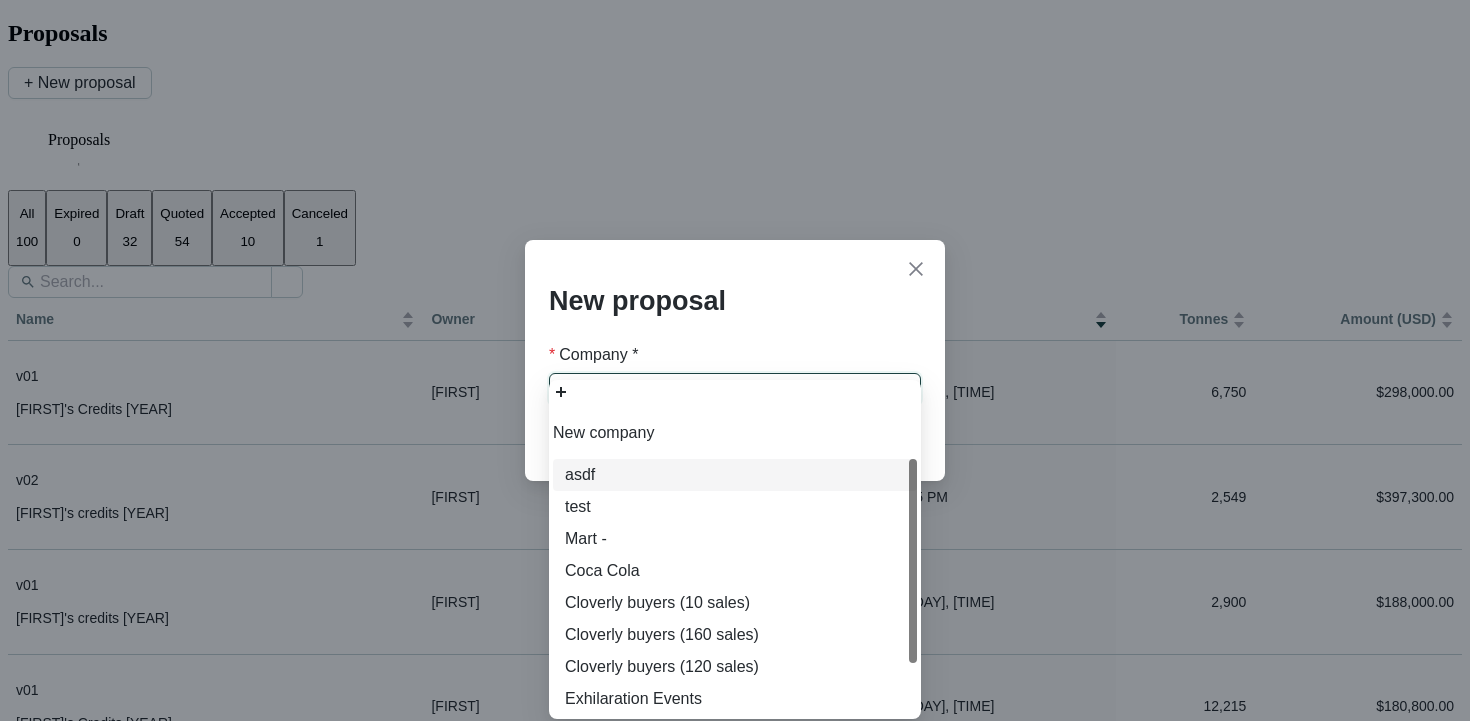 click on "Company   *" at bounding box center (725, 389) 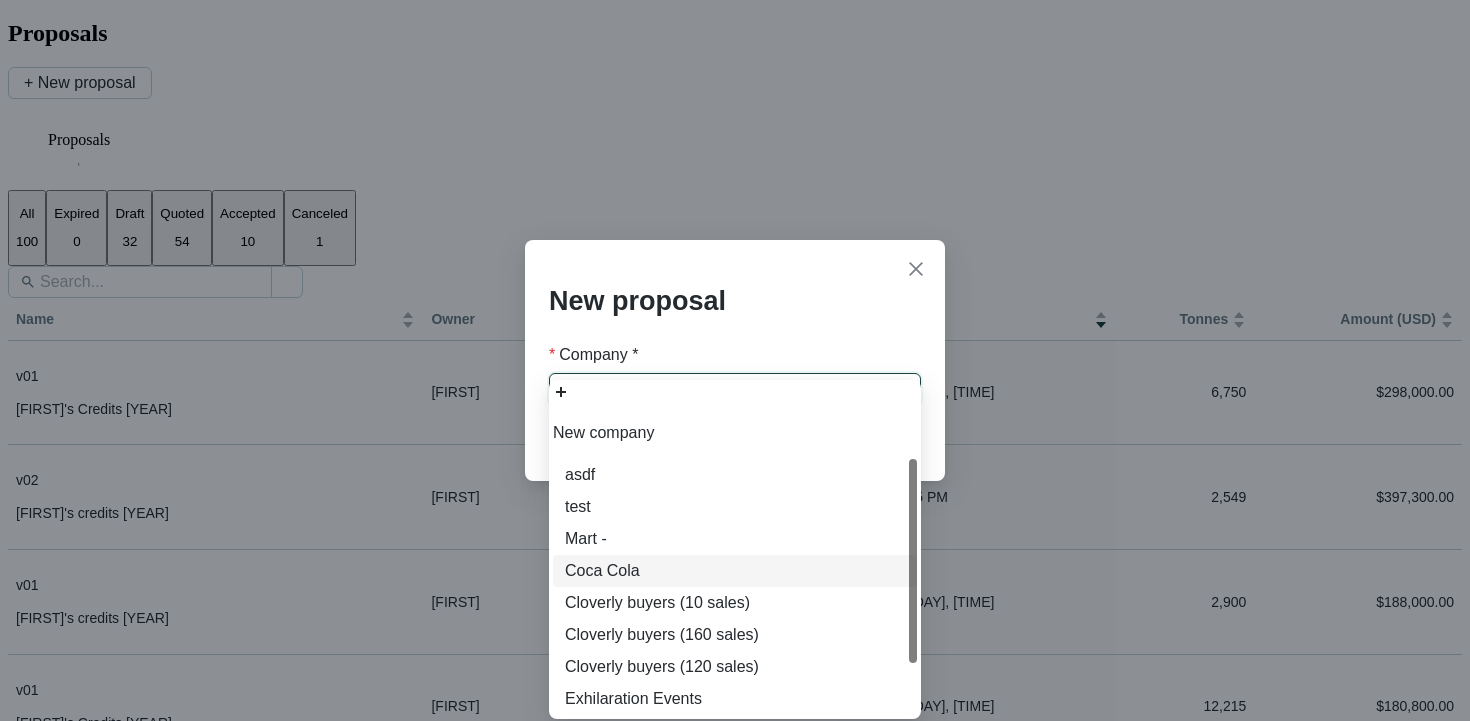 click on "Coca Cola" at bounding box center (735, 571) 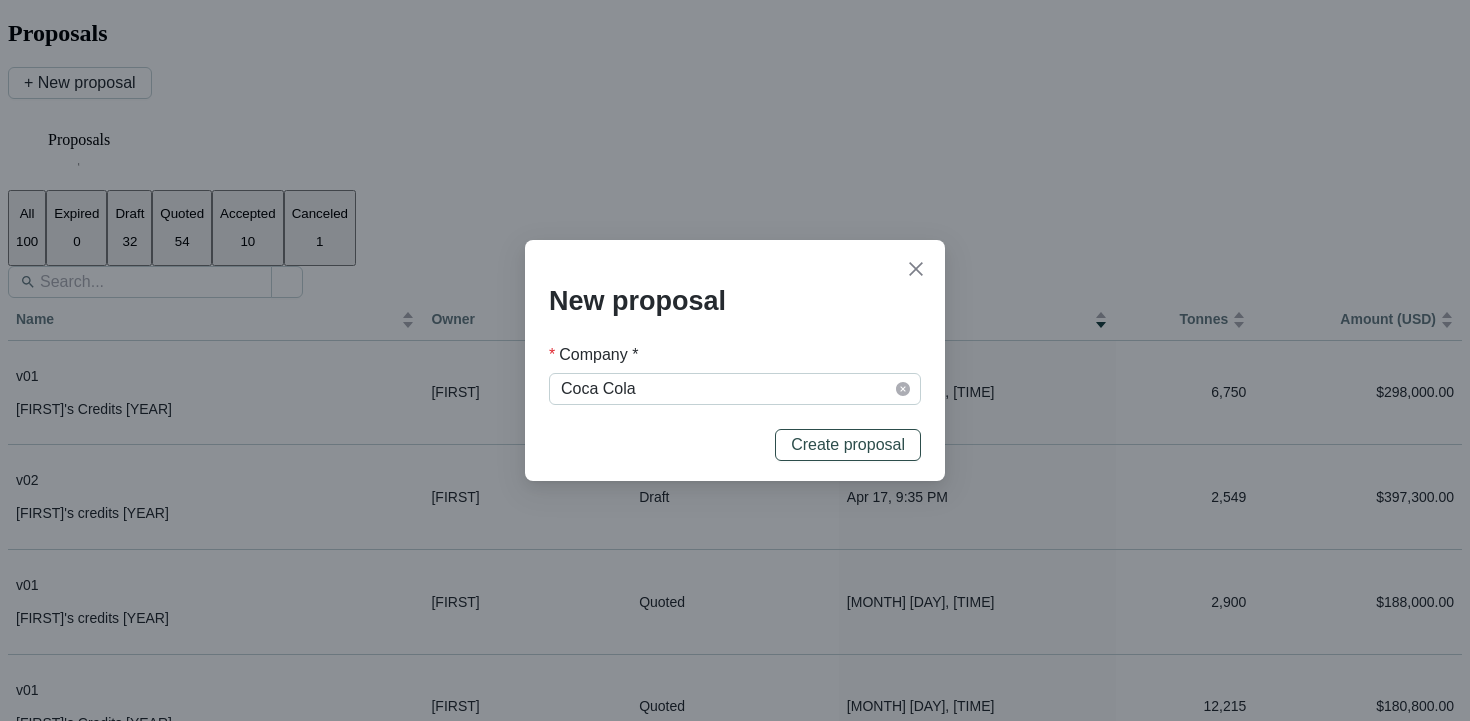 click on "Create proposal" at bounding box center [848, 445] 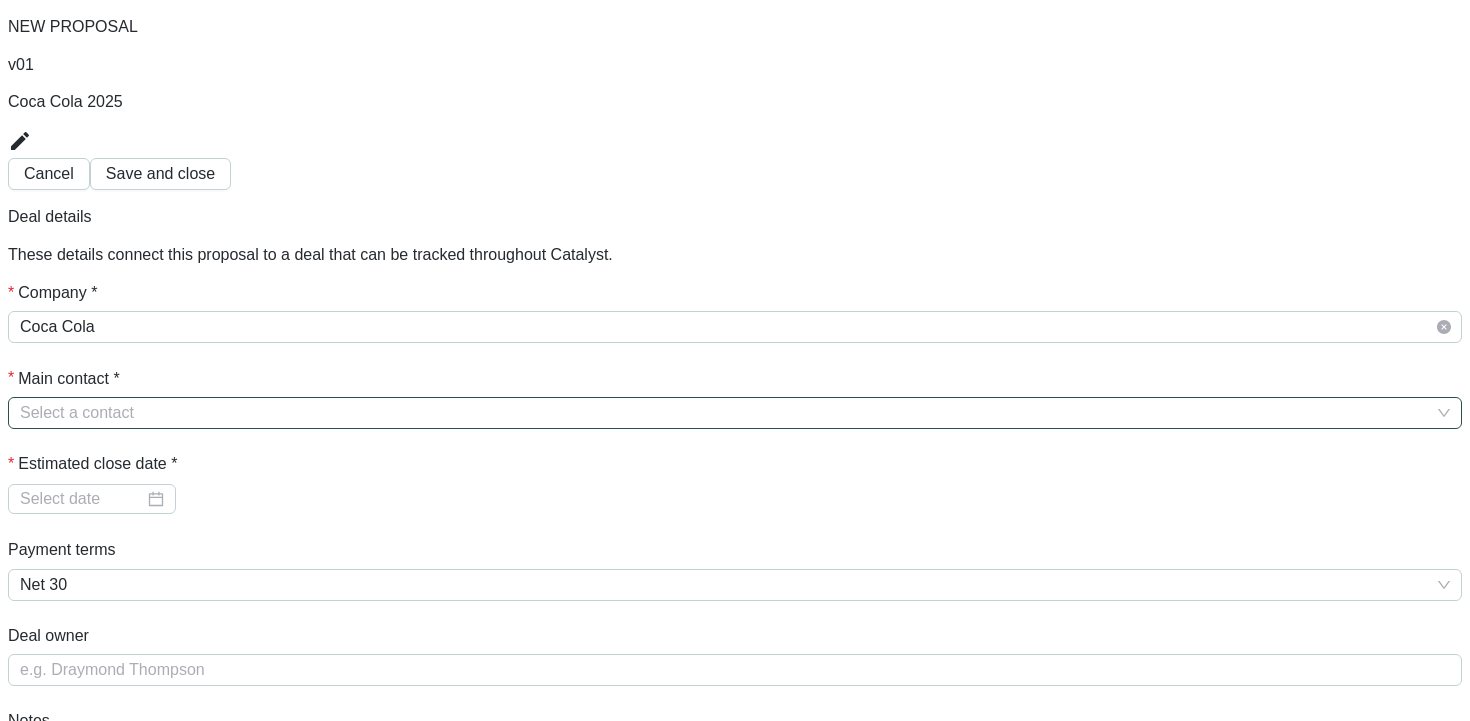 click on "Main contact   *" at bounding box center [725, 413] 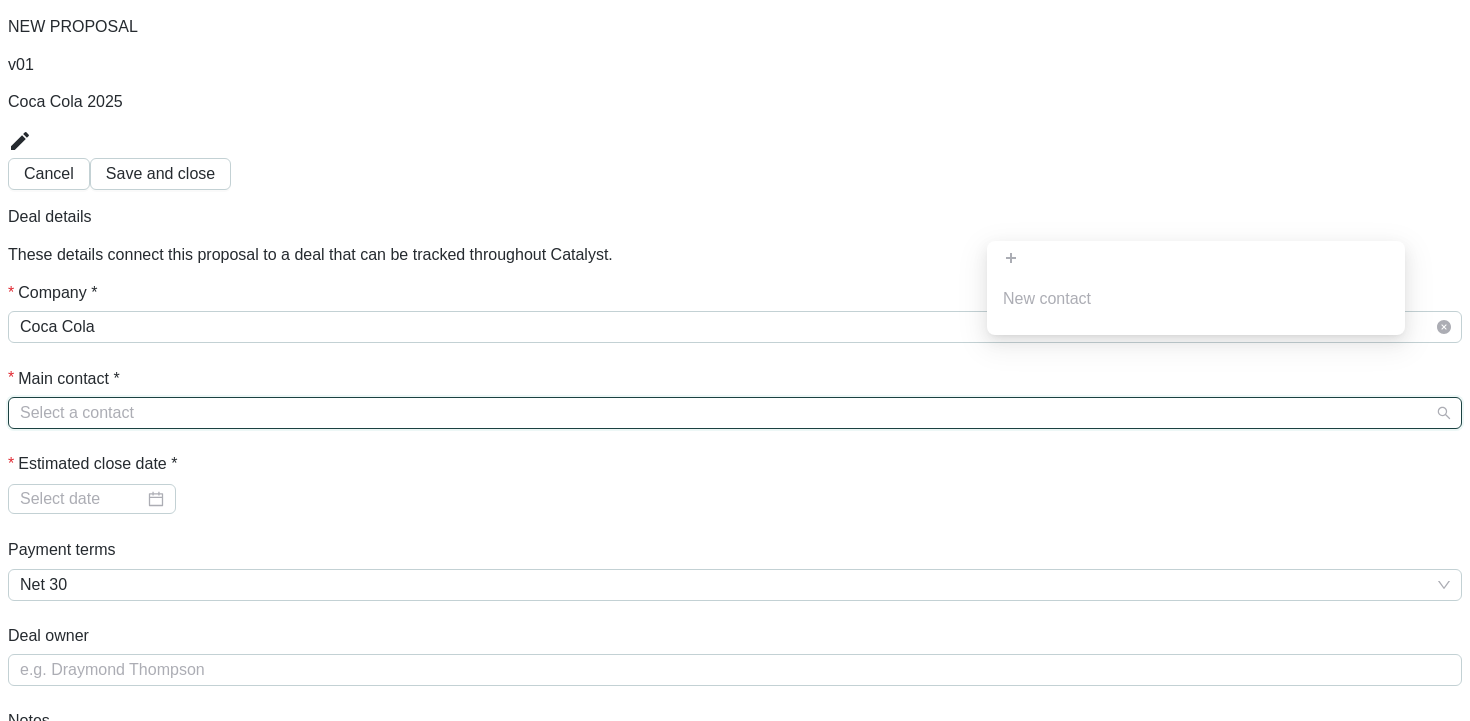 click on "Notes   Add notes specific to this deal.   Markdown  supported. 0 / 1000" at bounding box center [735, 795] 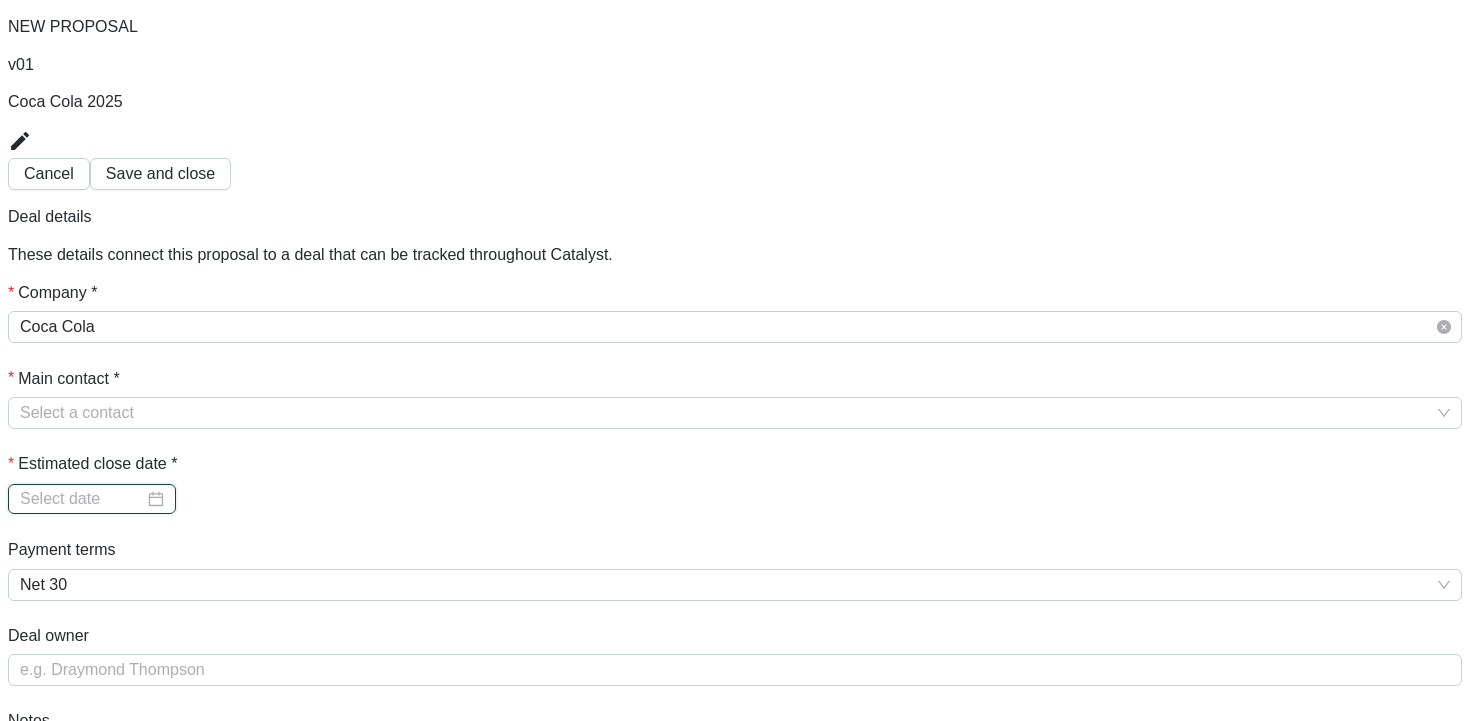 click on "Estimated close date   *" at bounding box center [82, 499] 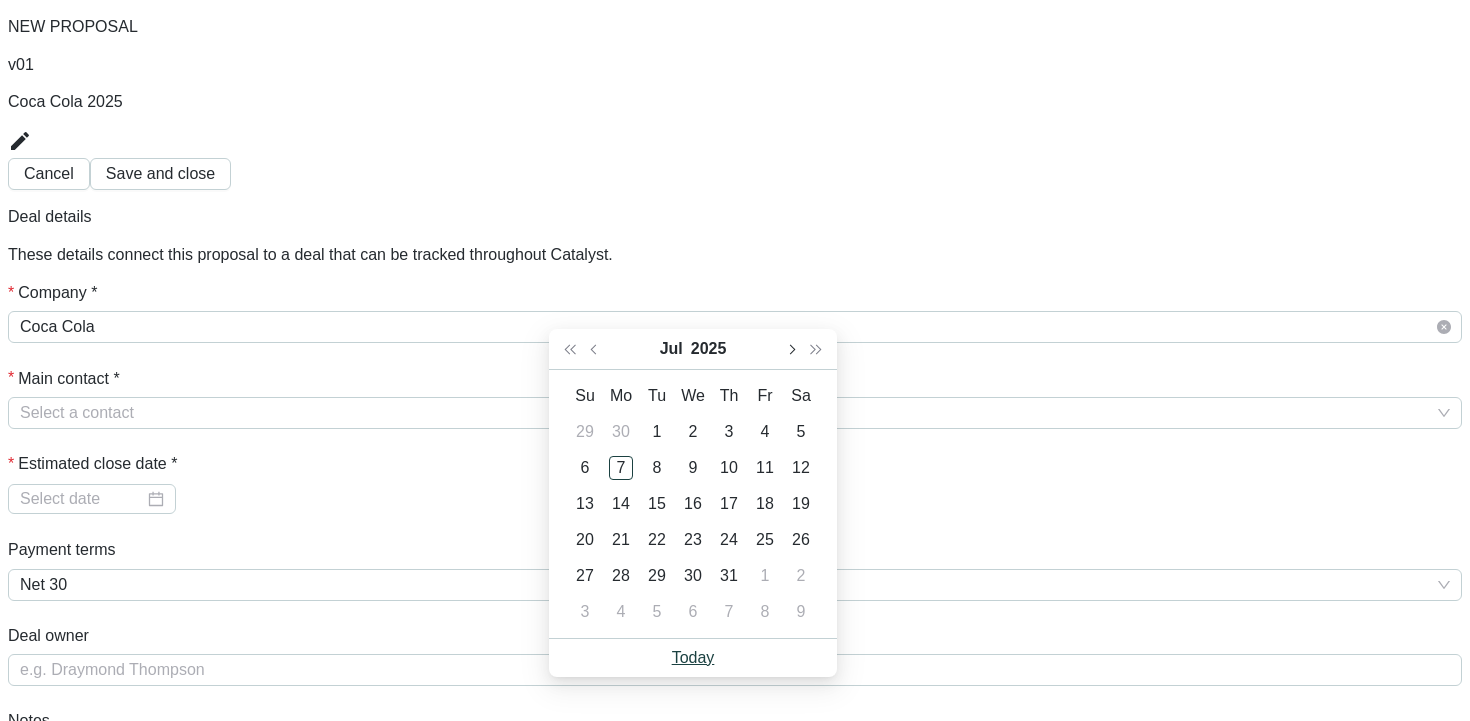click at bounding box center (791, 349) 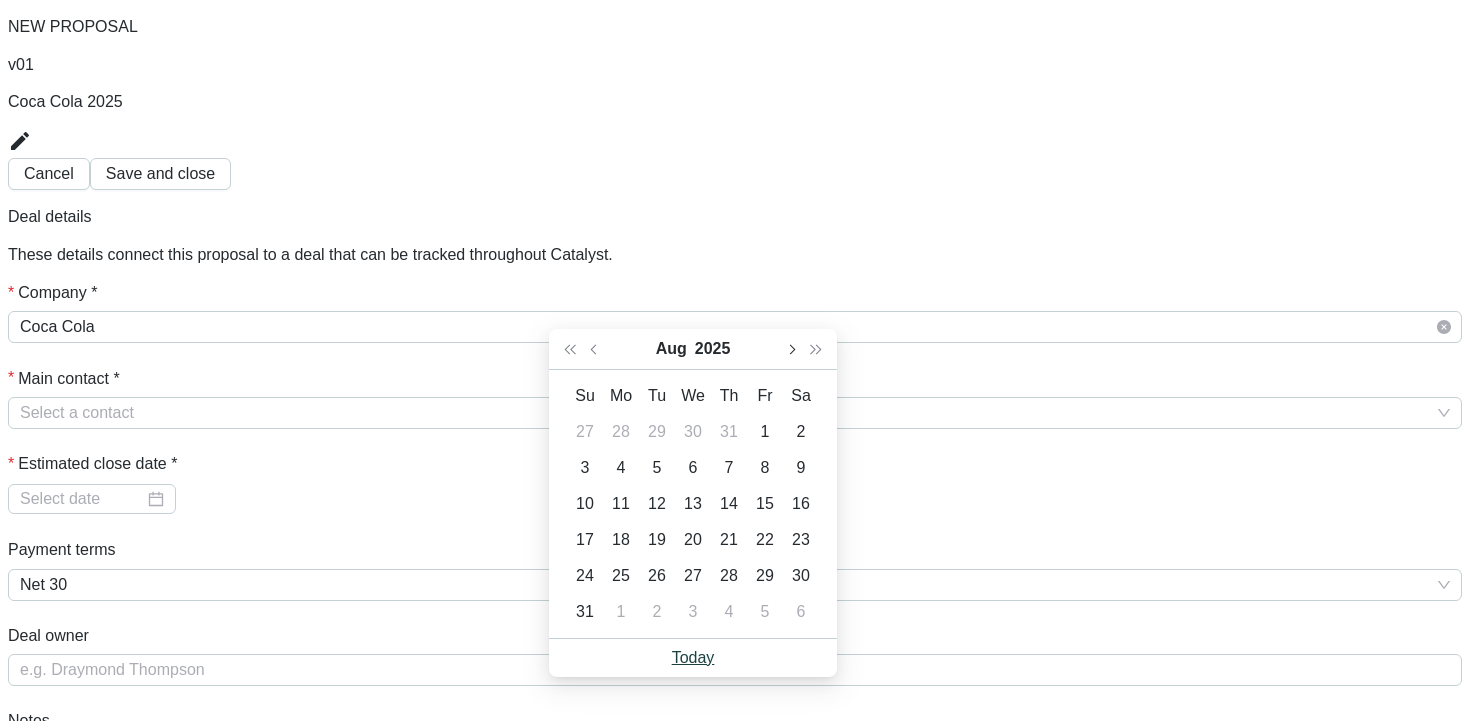 click at bounding box center [791, 349] 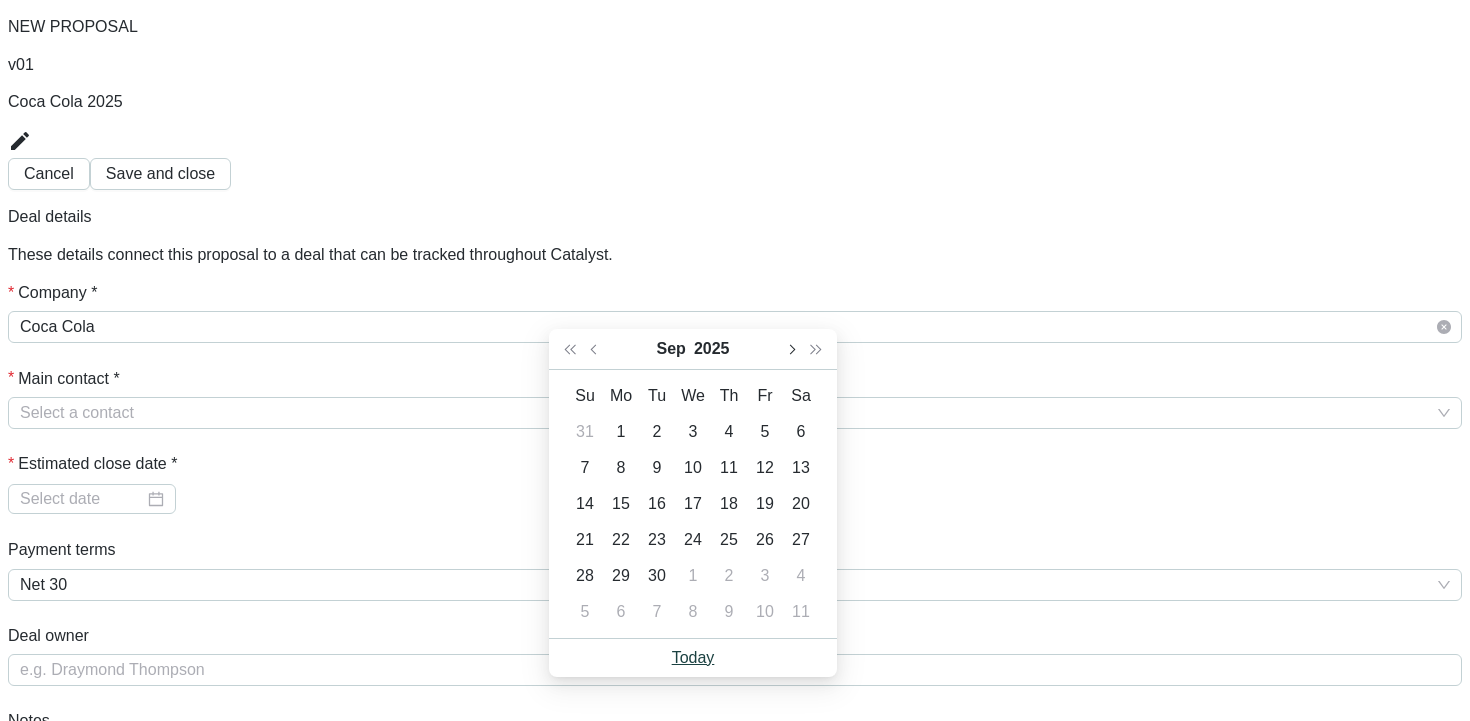 click at bounding box center [791, 349] 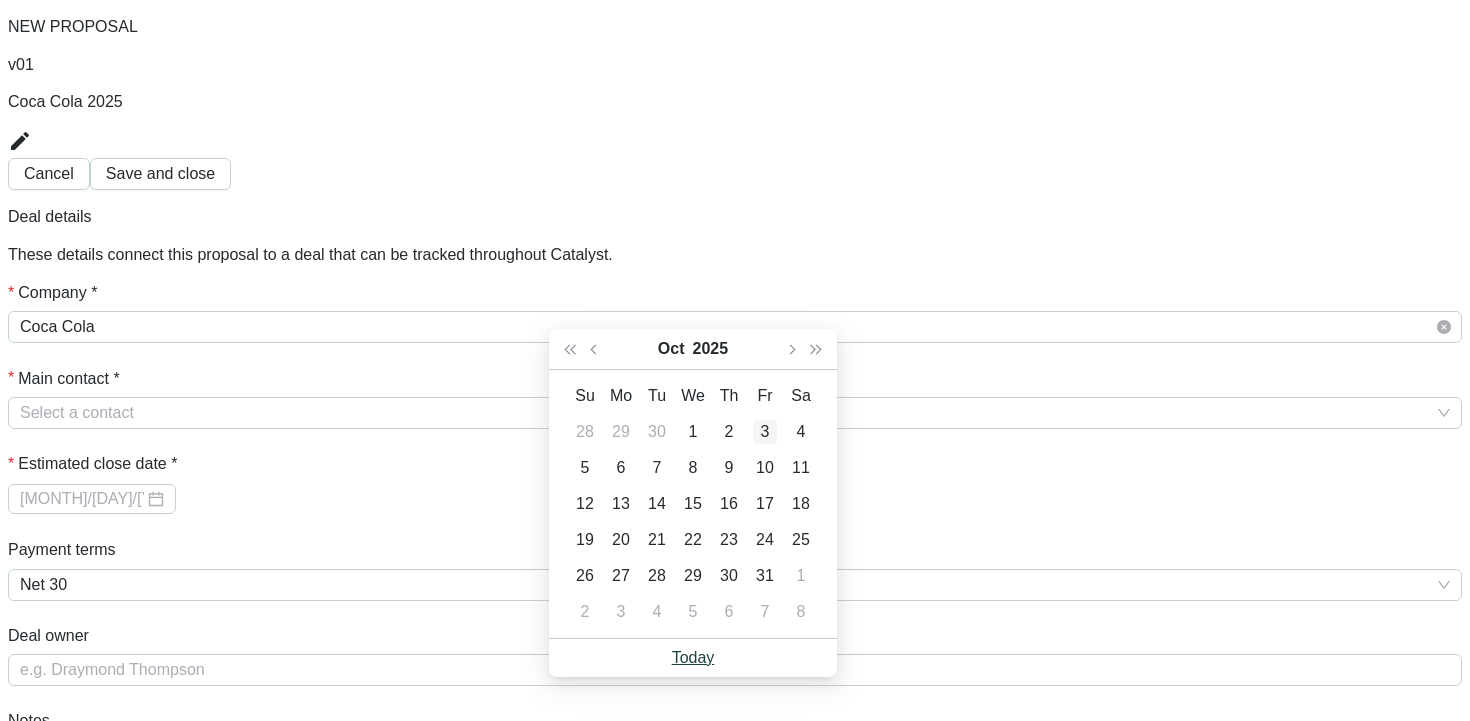 click on "3" at bounding box center [765, 432] 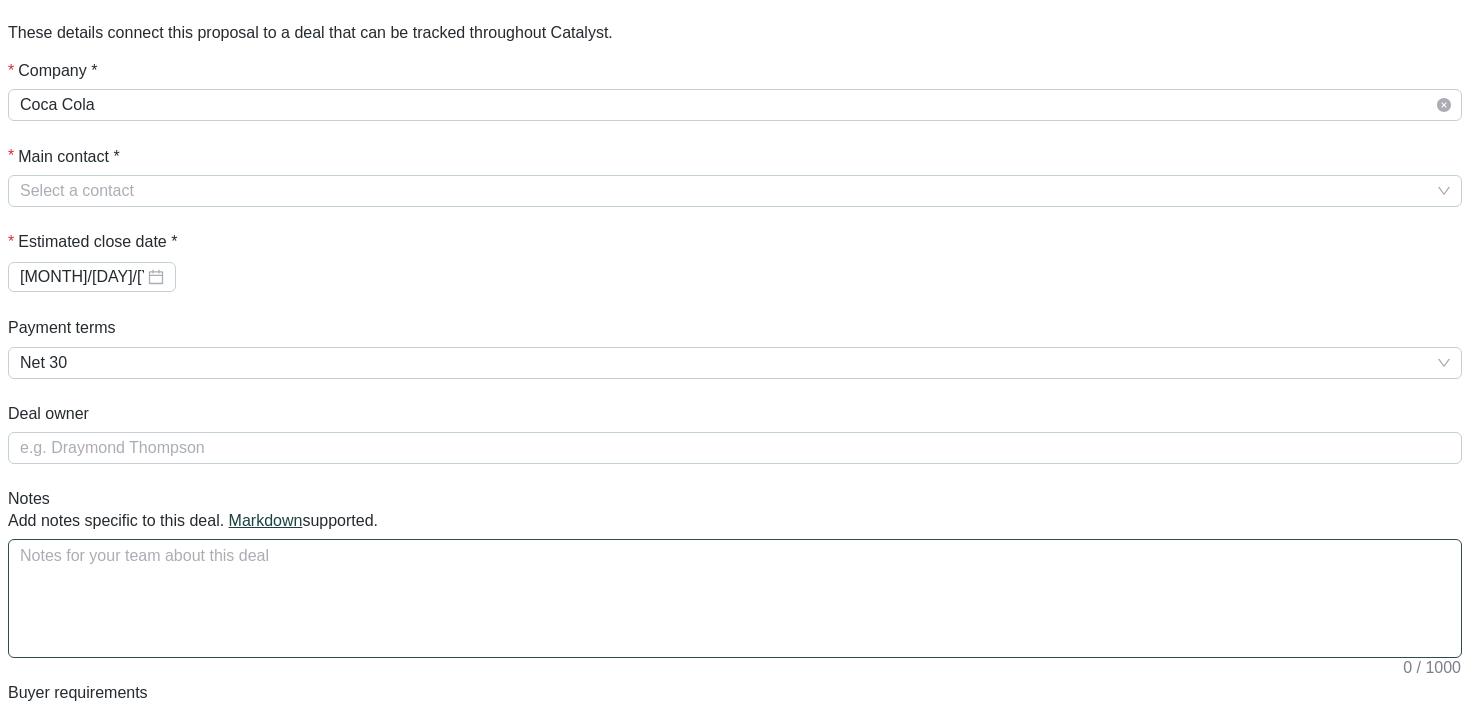 scroll, scrollTop: 219, scrollLeft: 0, axis: vertical 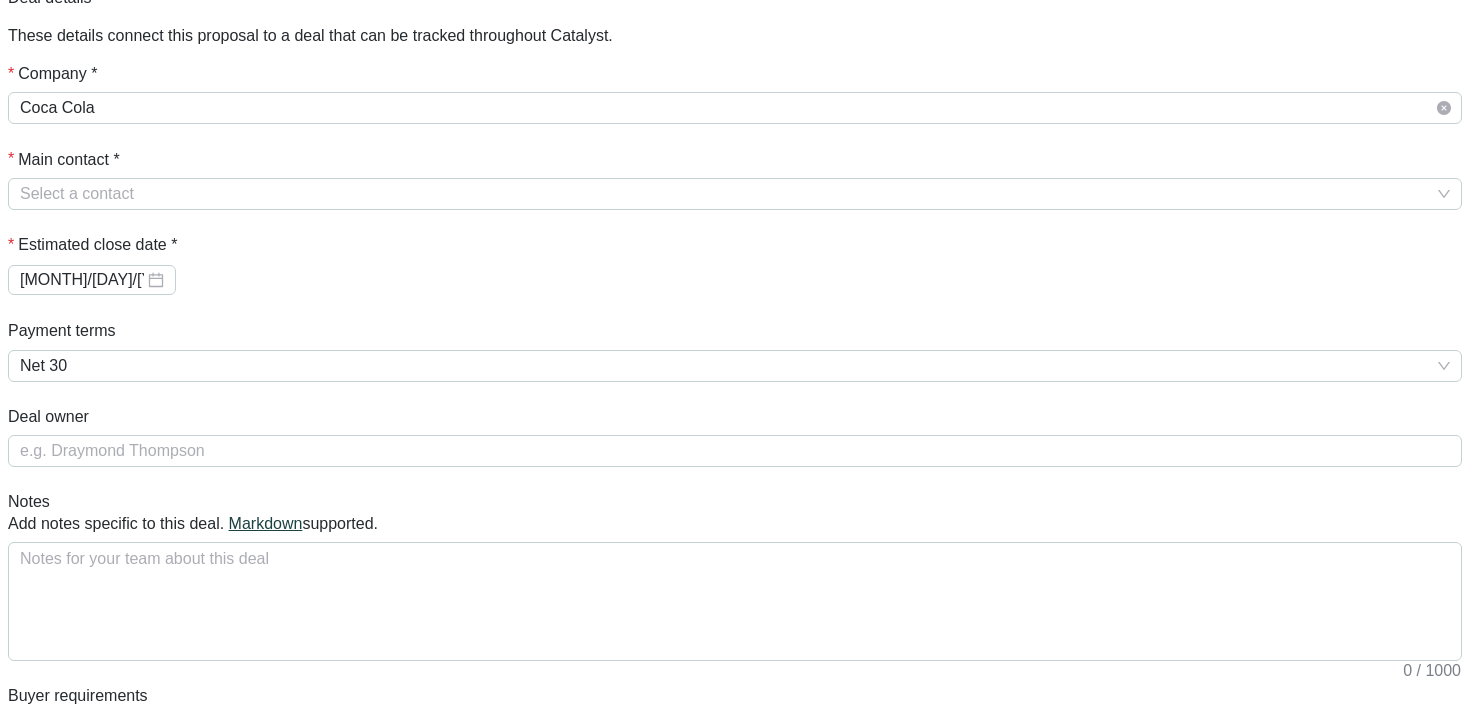 click on "0" at bounding box center (735, 905) 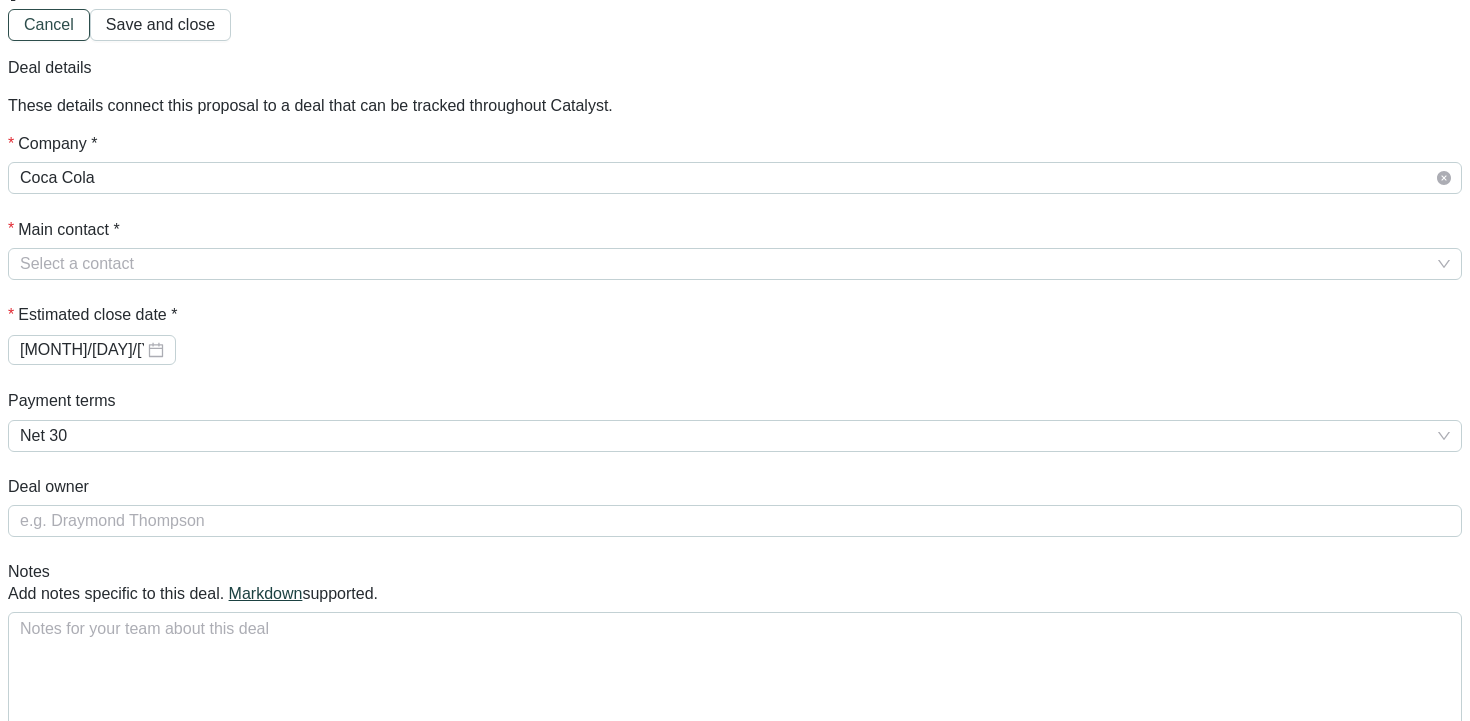 click on "Cancel" at bounding box center (49, 25) 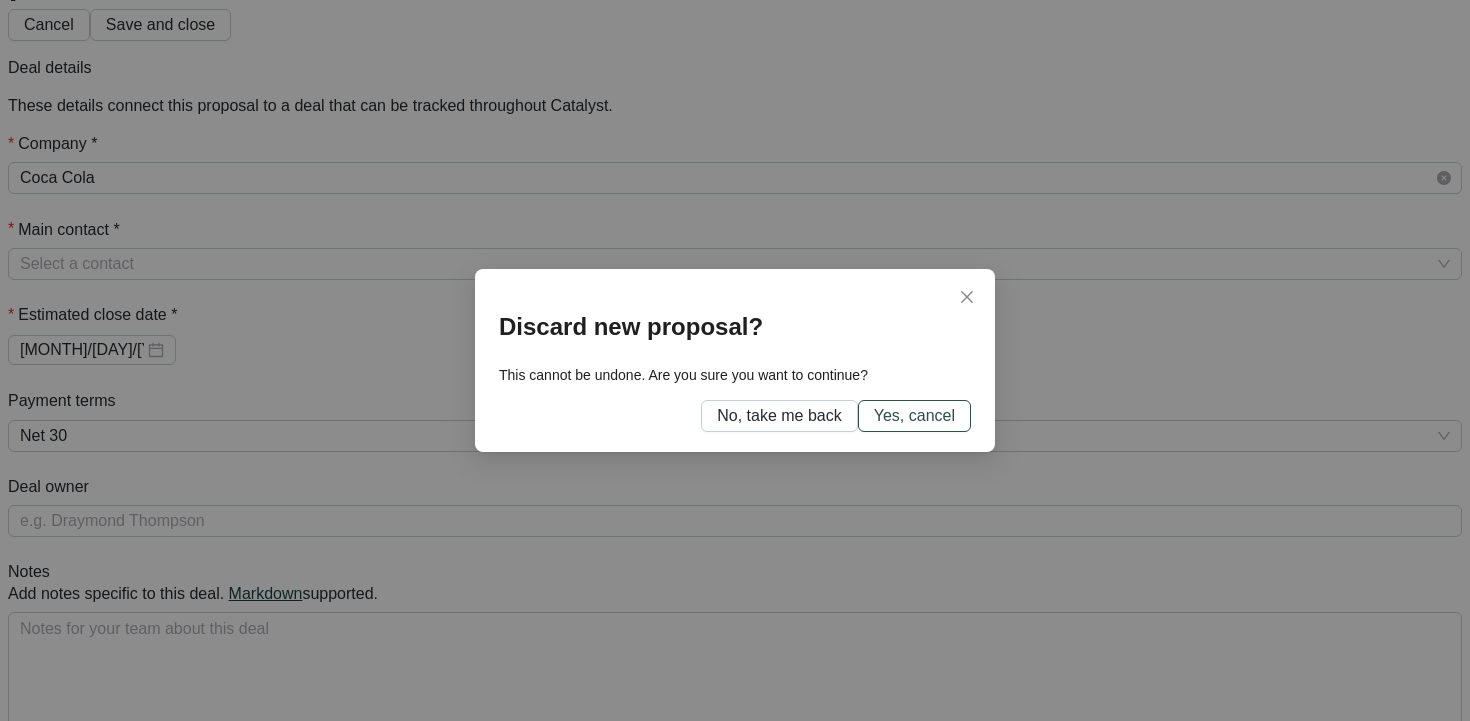 click on "Yes, cancel" at bounding box center [914, 416] 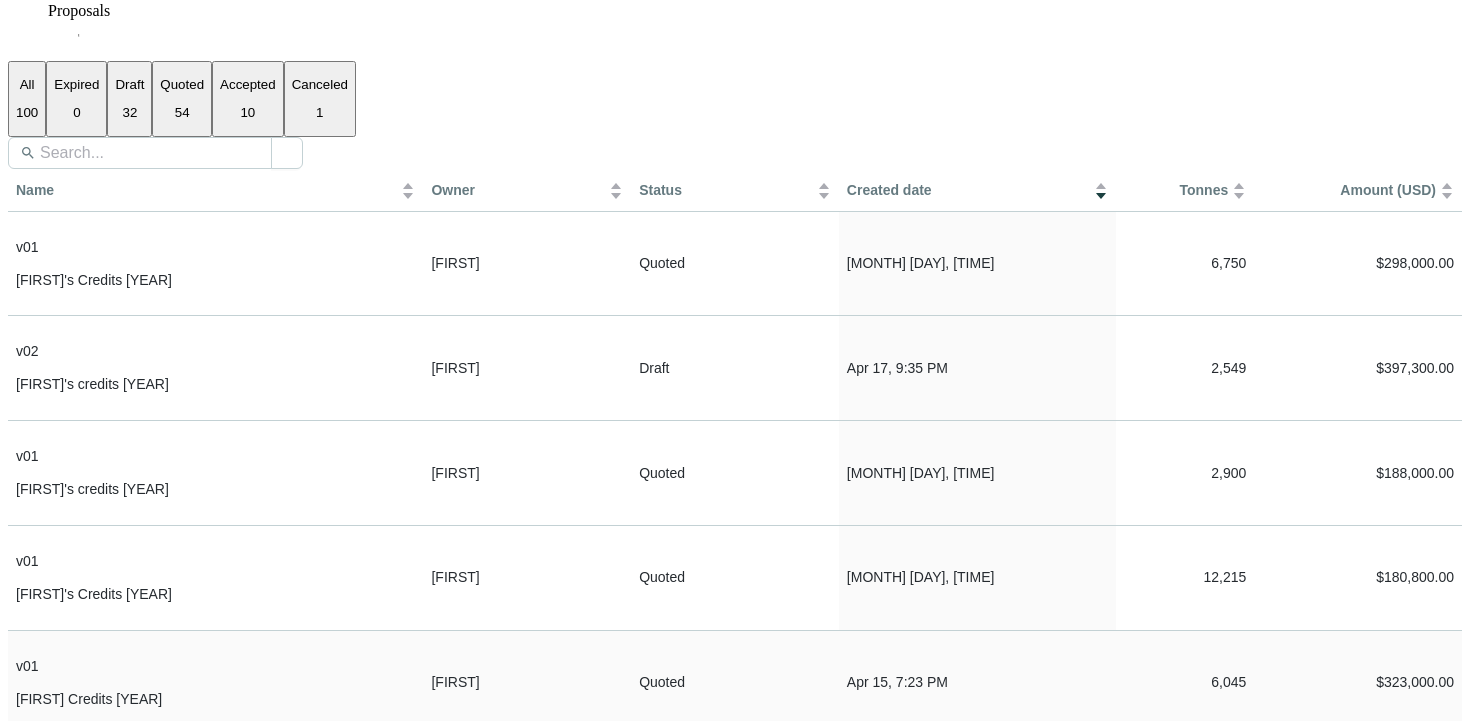 scroll, scrollTop: 134, scrollLeft: 0, axis: vertical 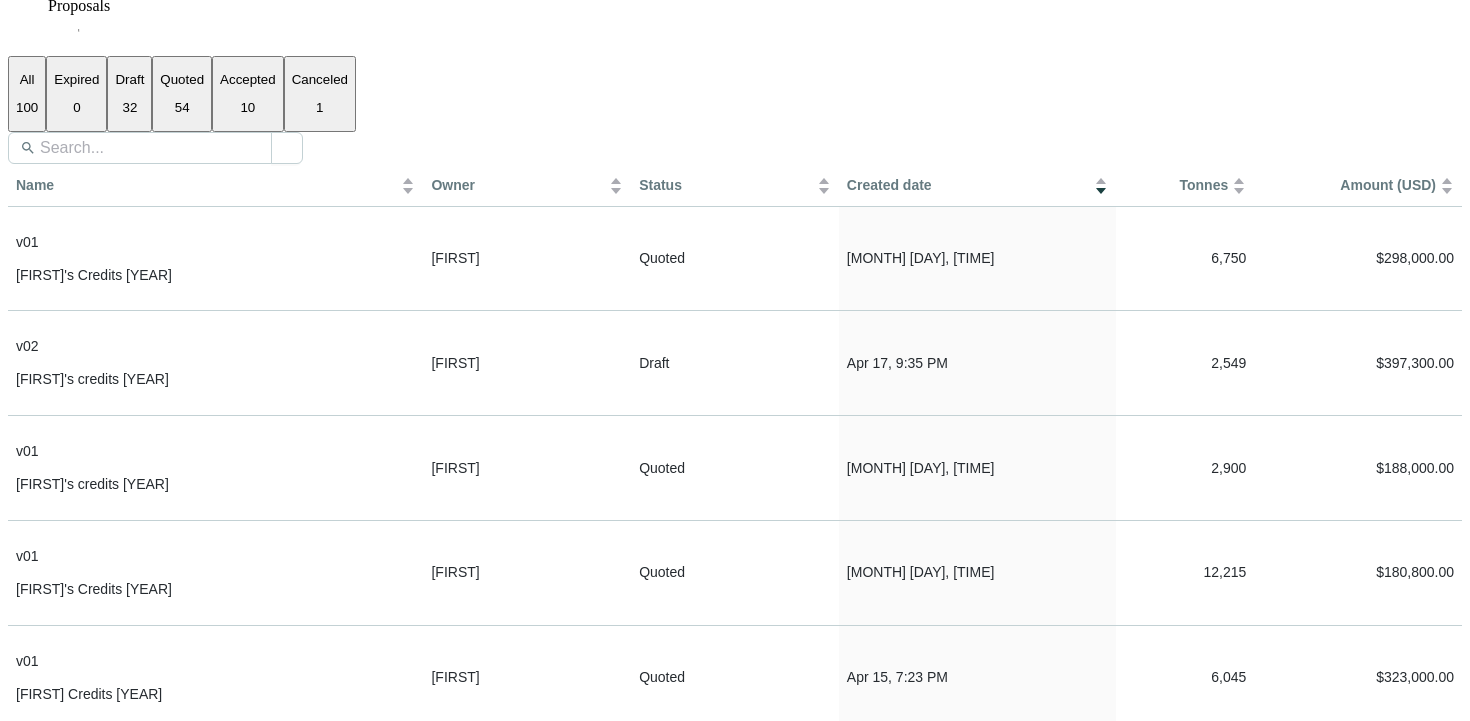 click on "Dale's Credits 2025" at bounding box center (215, 903) 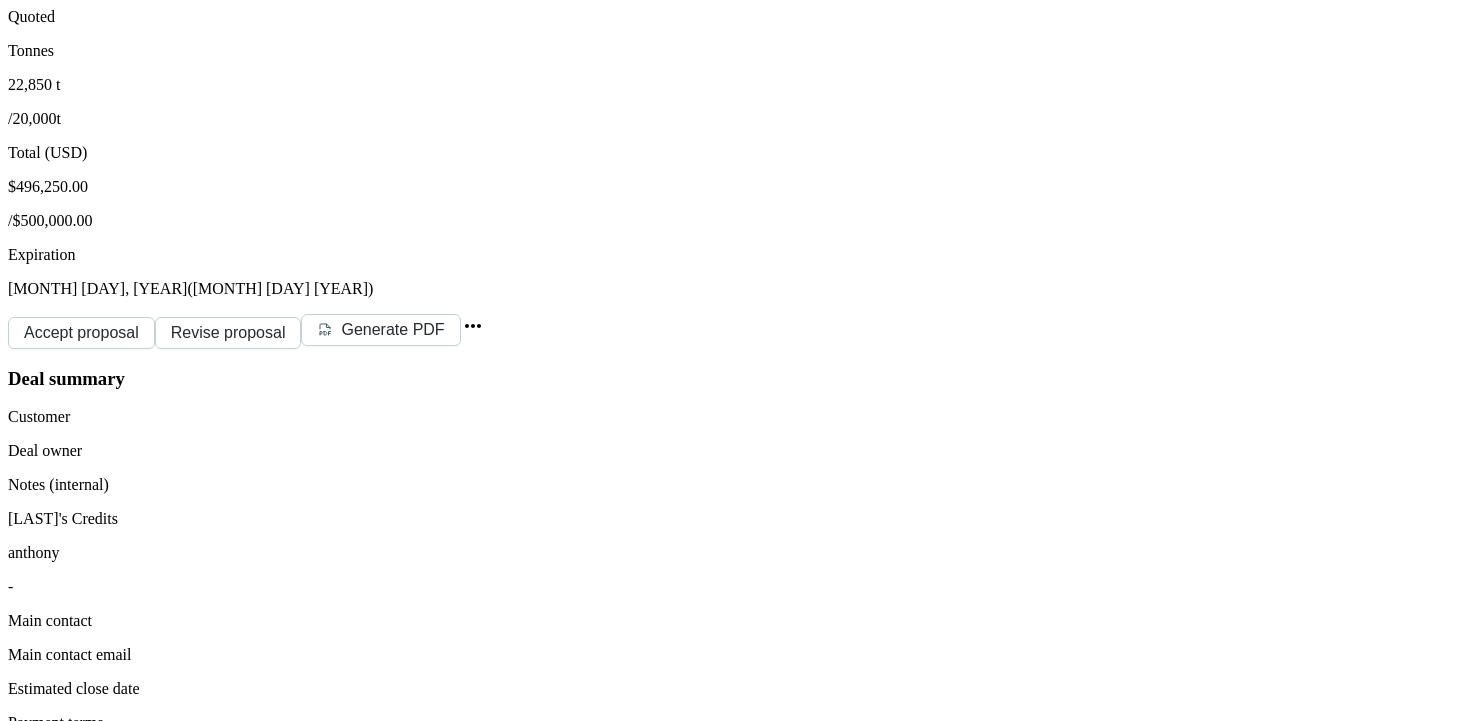 scroll, scrollTop: 0, scrollLeft: 0, axis: both 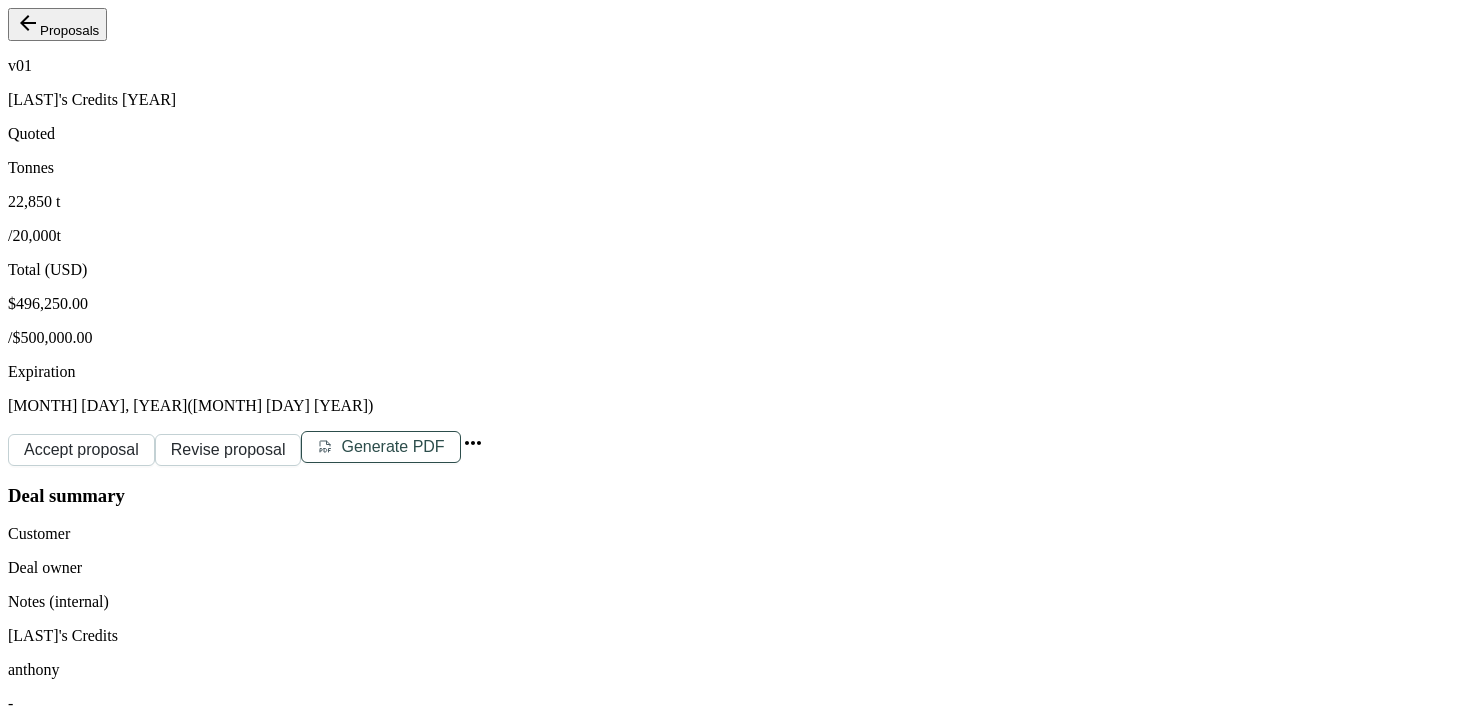 click on "Generate PDF" at bounding box center [392, 447] 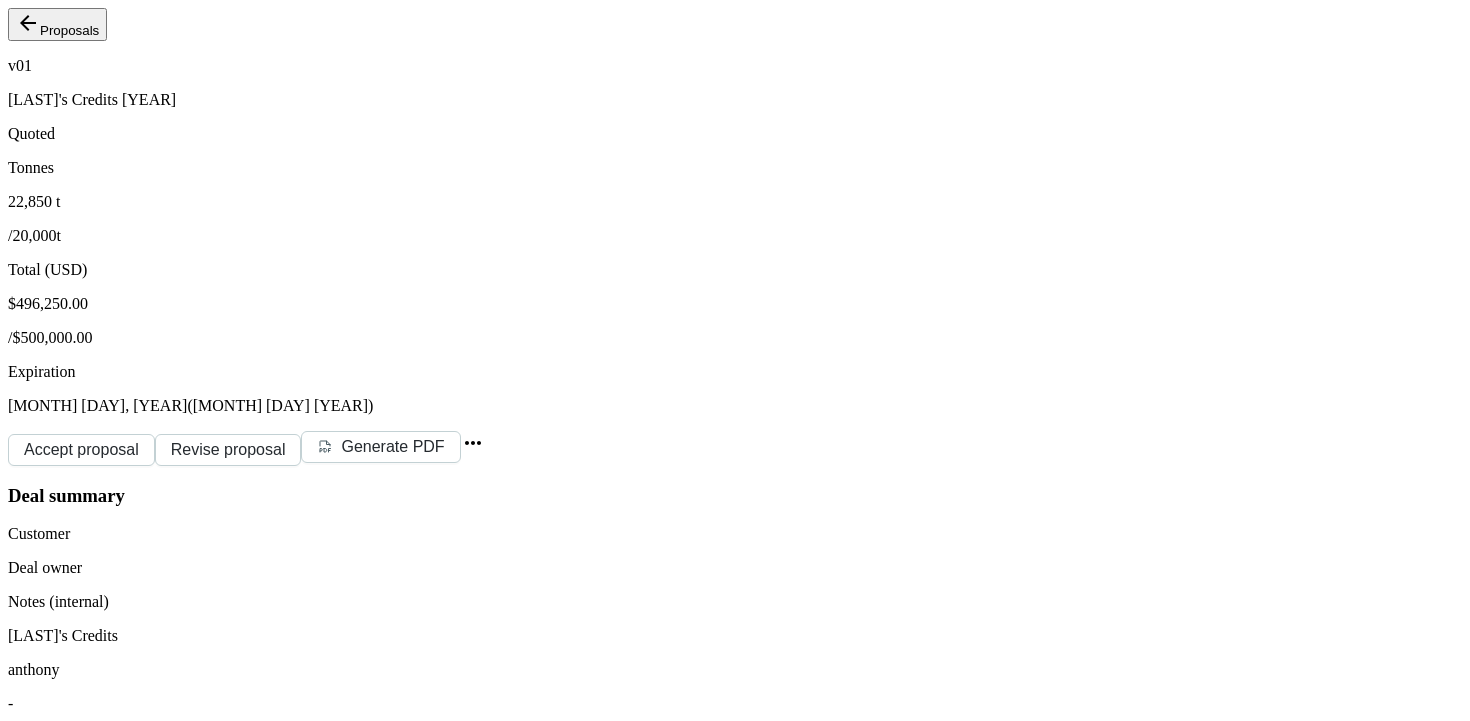 click on "Delivery Planning" at bounding box center (89, 3981) 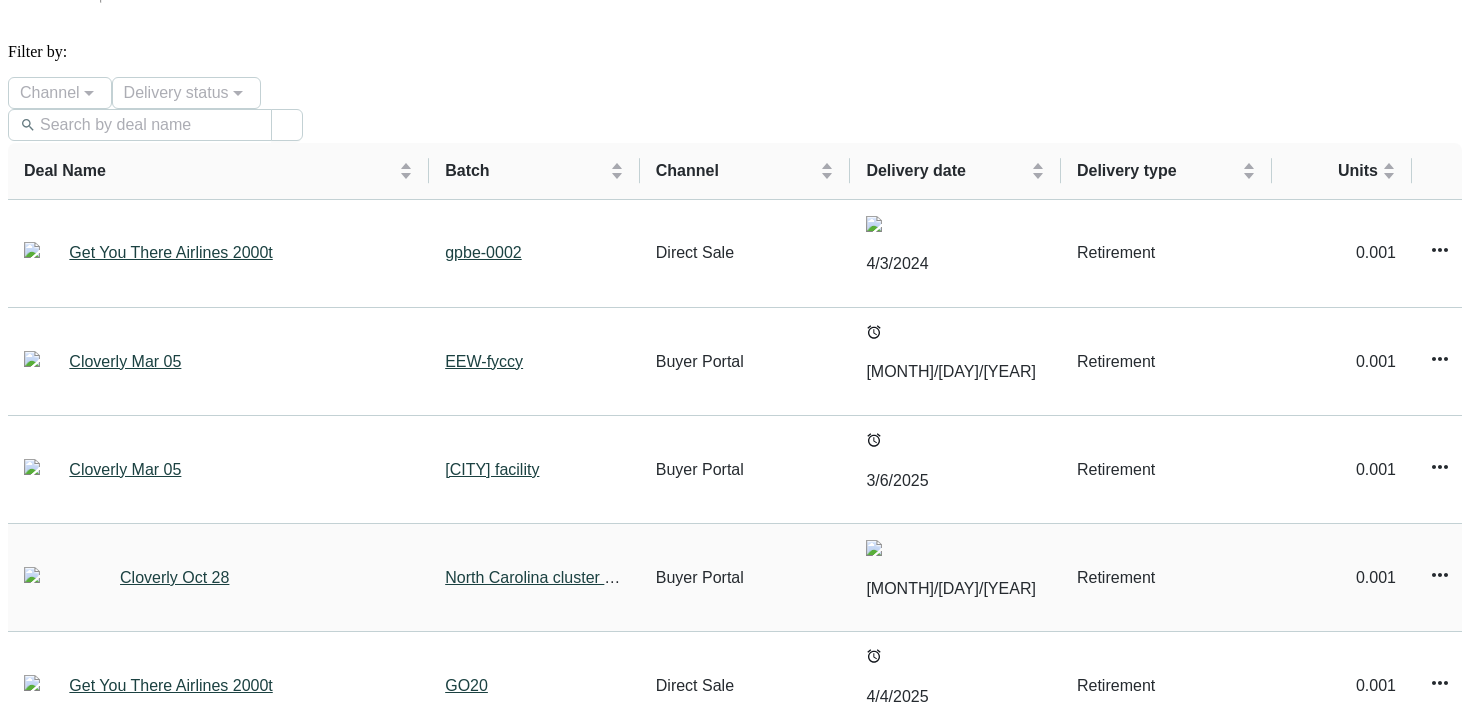 scroll, scrollTop: 135, scrollLeft: 0, axis: vertical 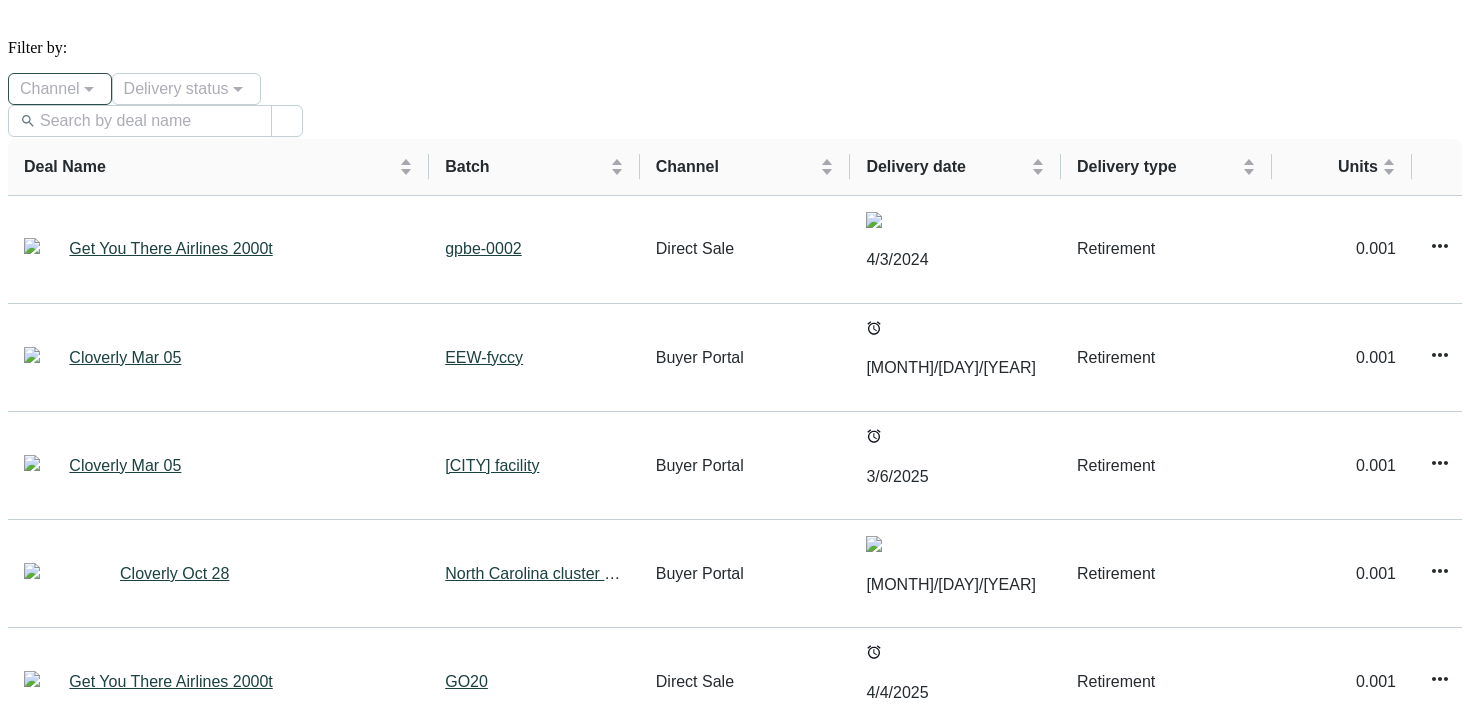 click at bounding box center [60, 89] 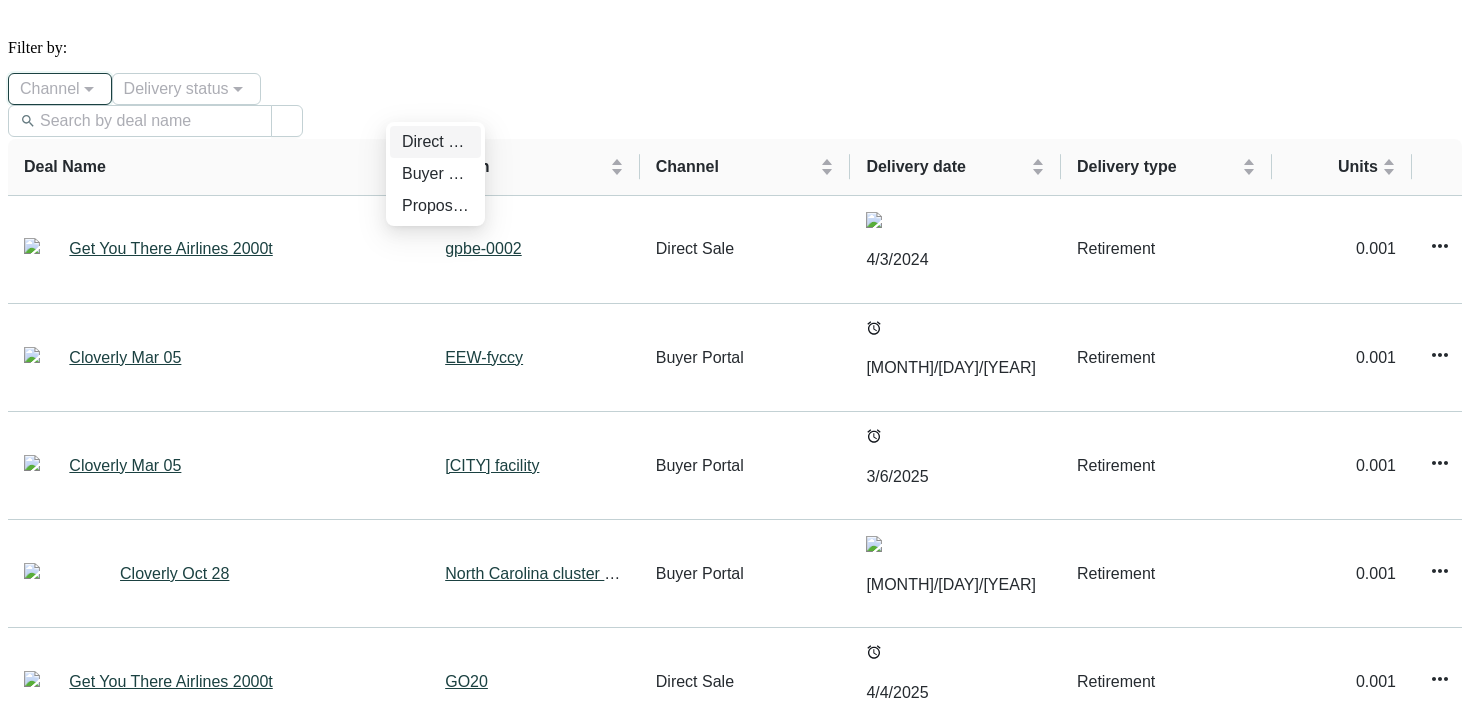 click on "Direct sales" at bounding box center (435, 142) 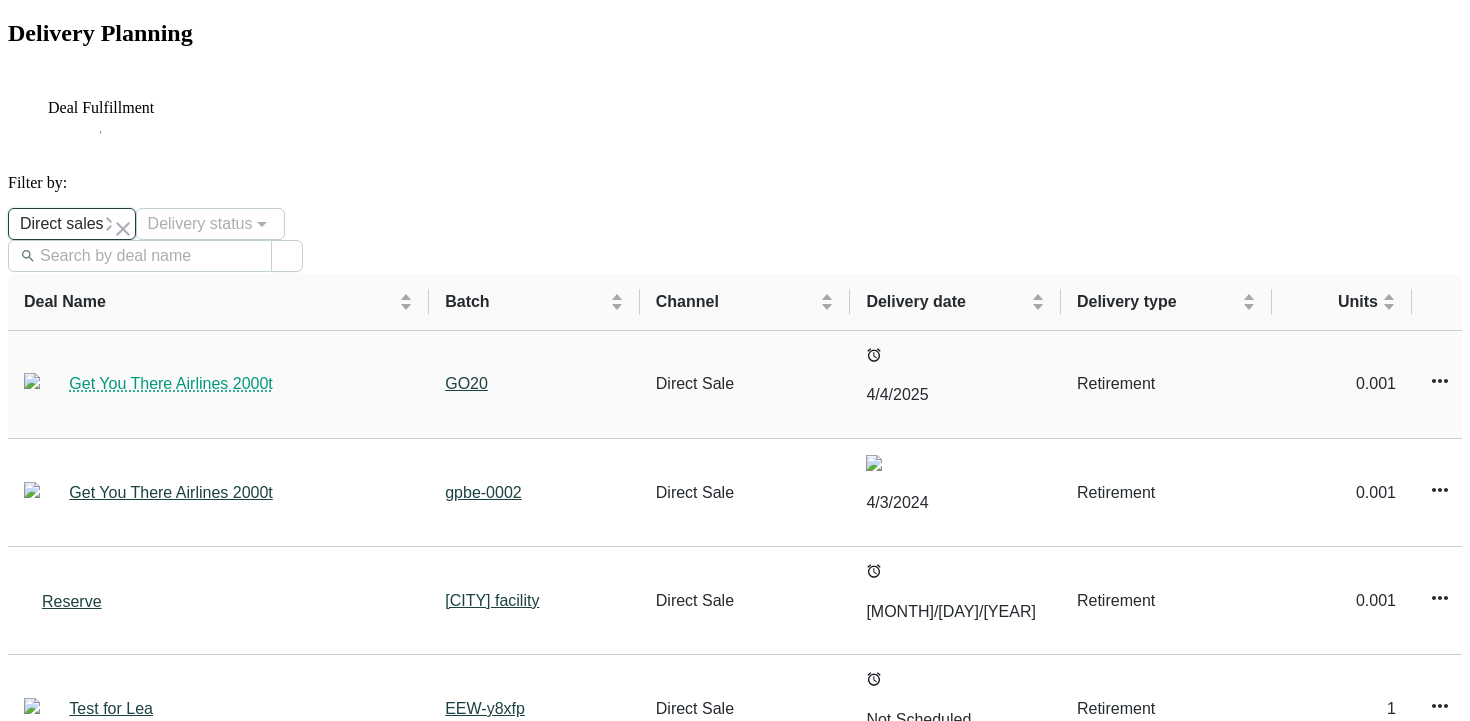 click on "Get You There Airlines 2000t" at bounding box center (170, 383) 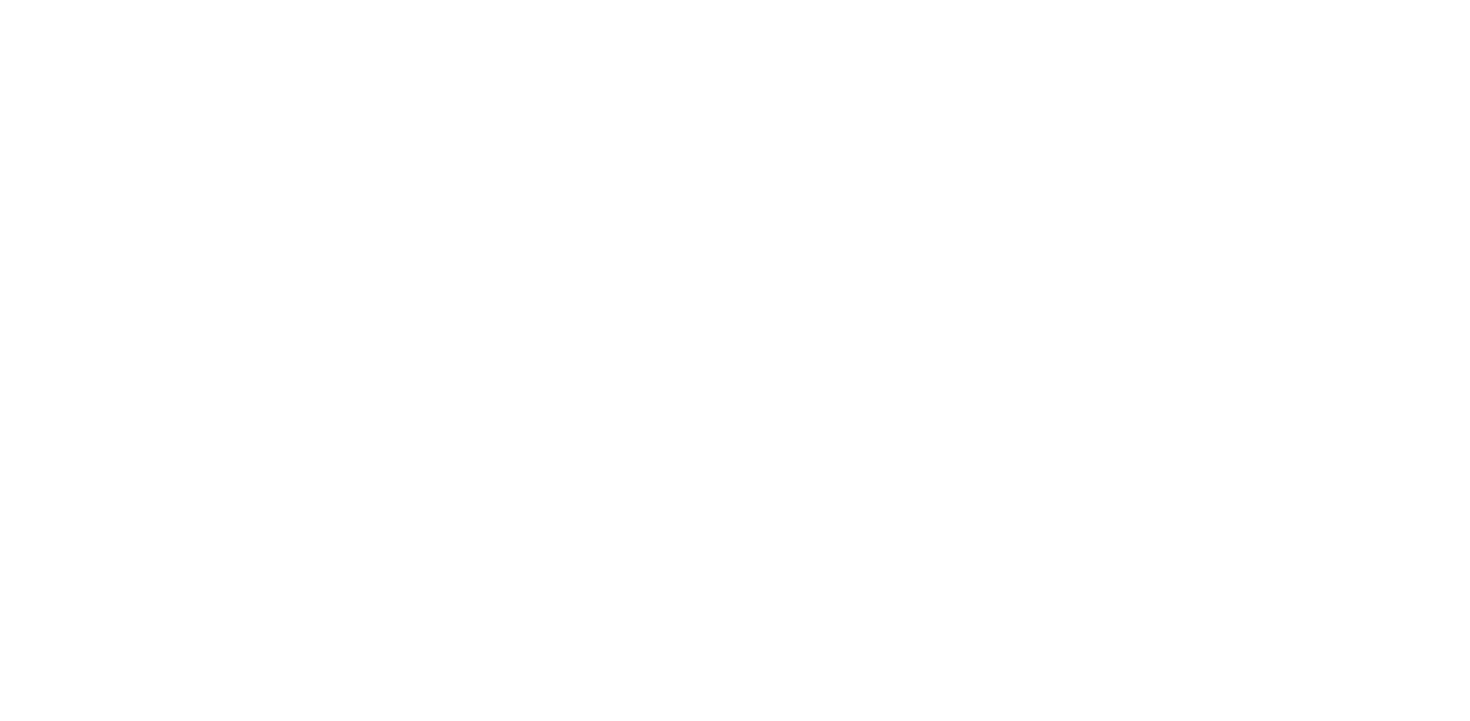 scroll, scrollTop: 0, scrollLeft: 0, axis: both 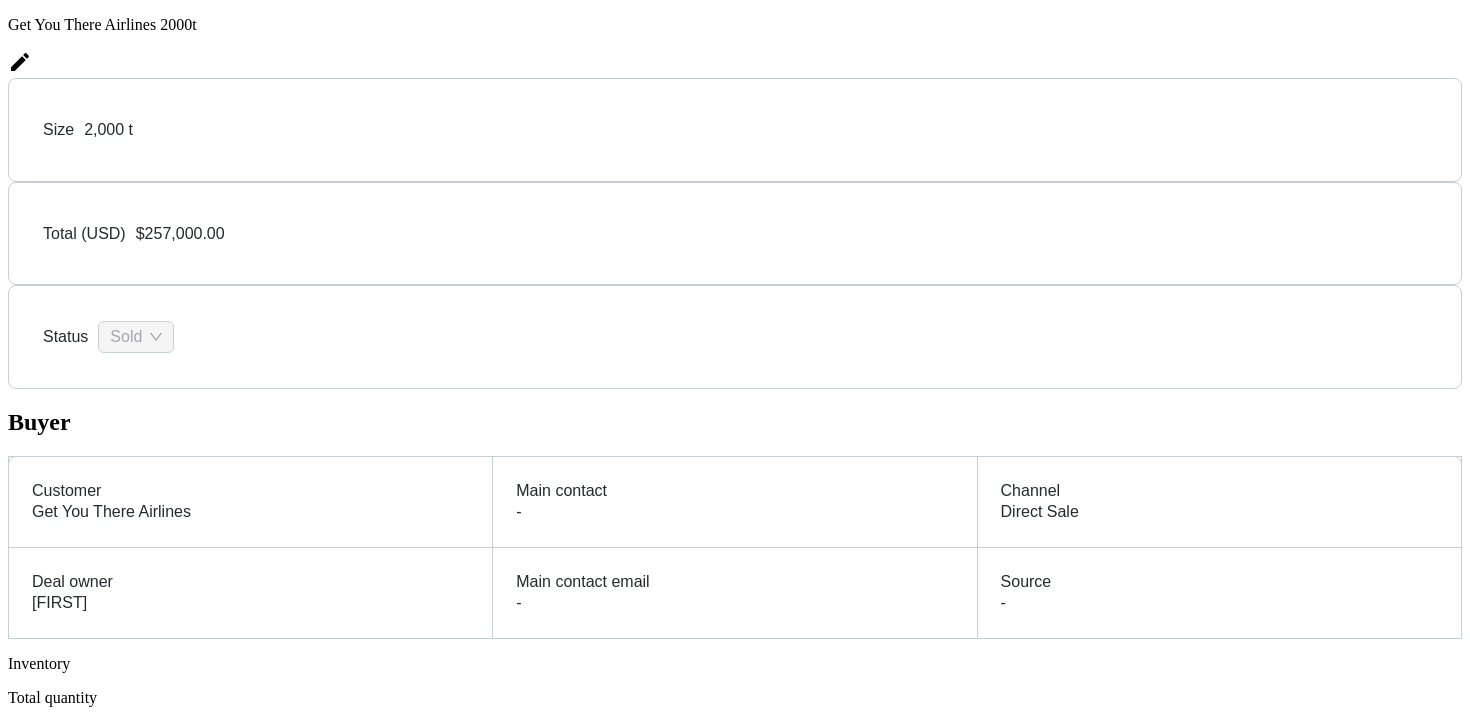 click at bounding box center (20, 2058) 